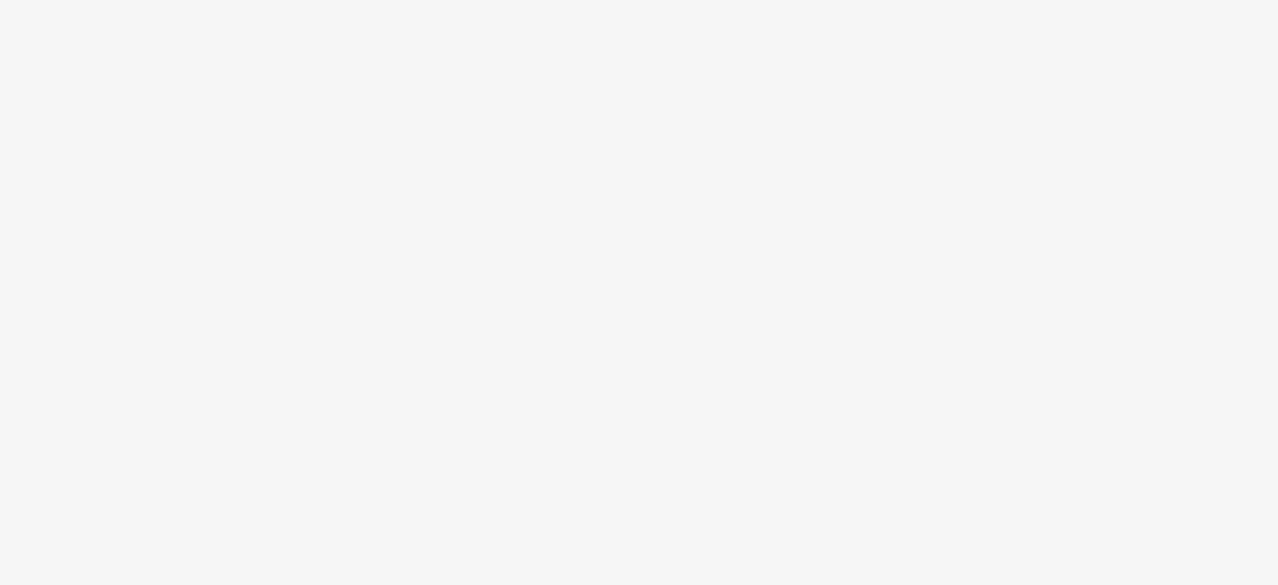 scroll, scrollTop: 0, scrollLeft: 0, axis: both 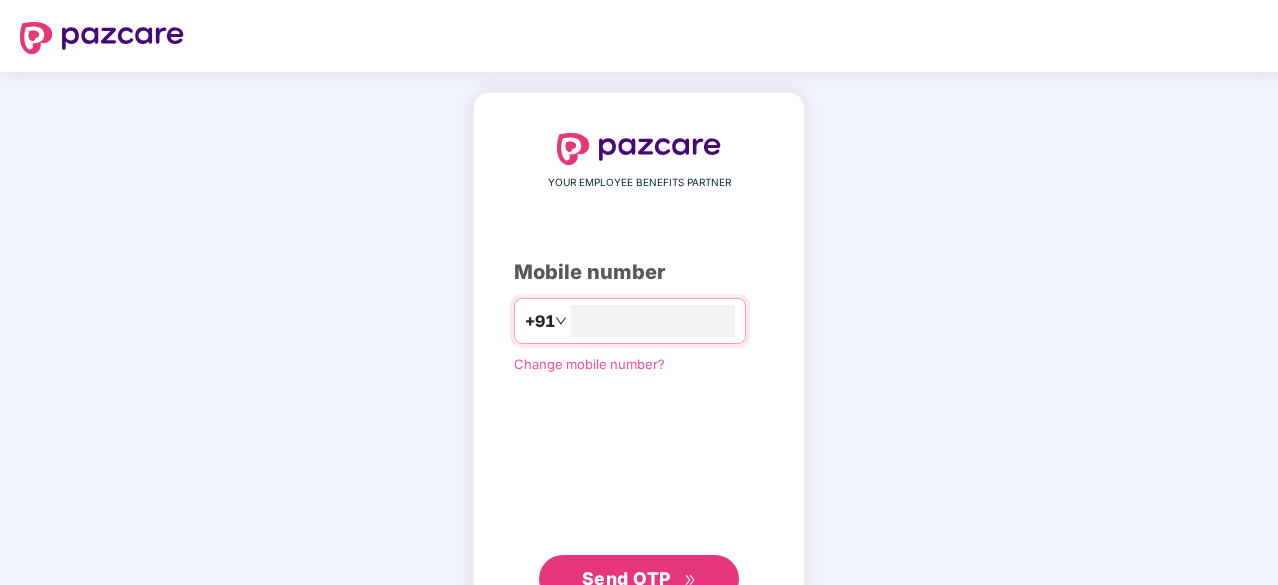 type on "**********" 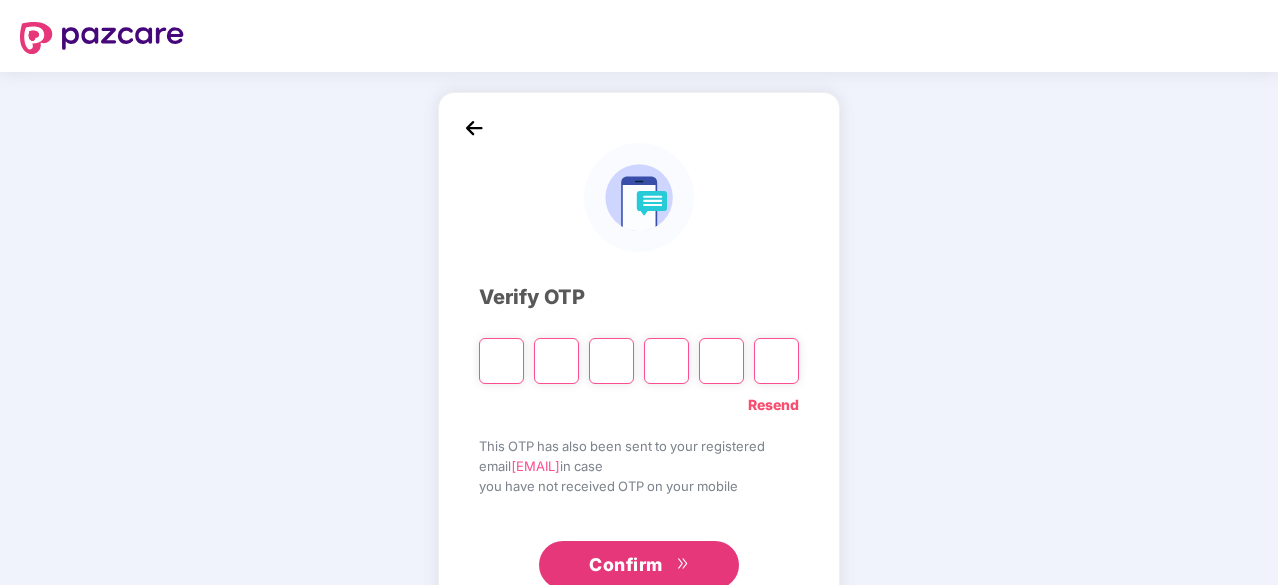 type on "*" 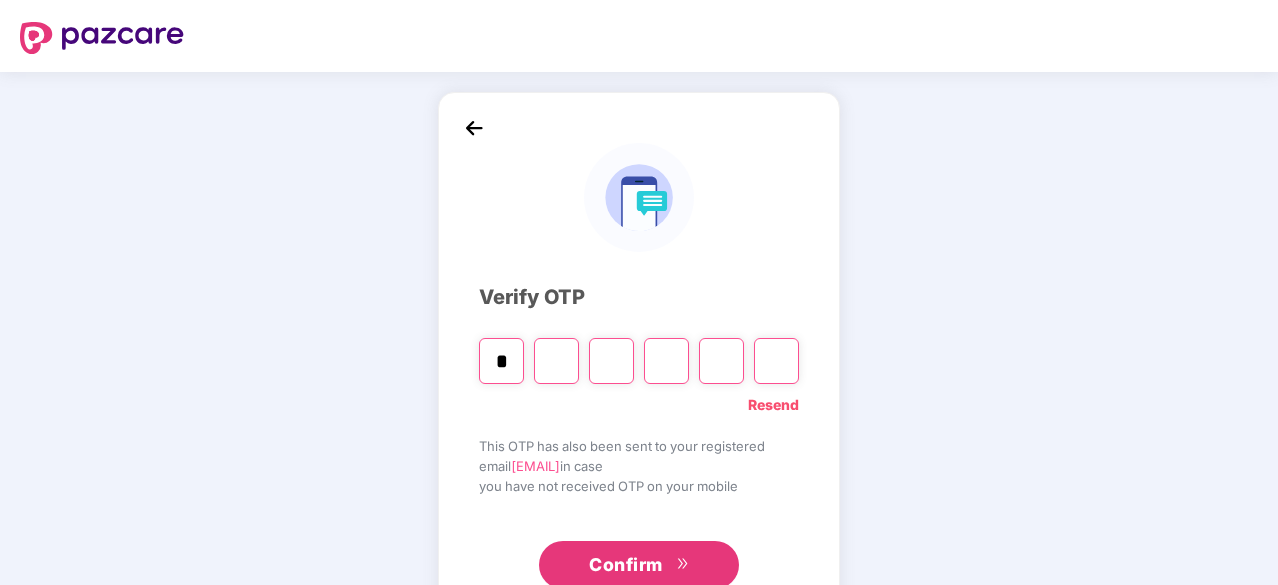 type on "*" 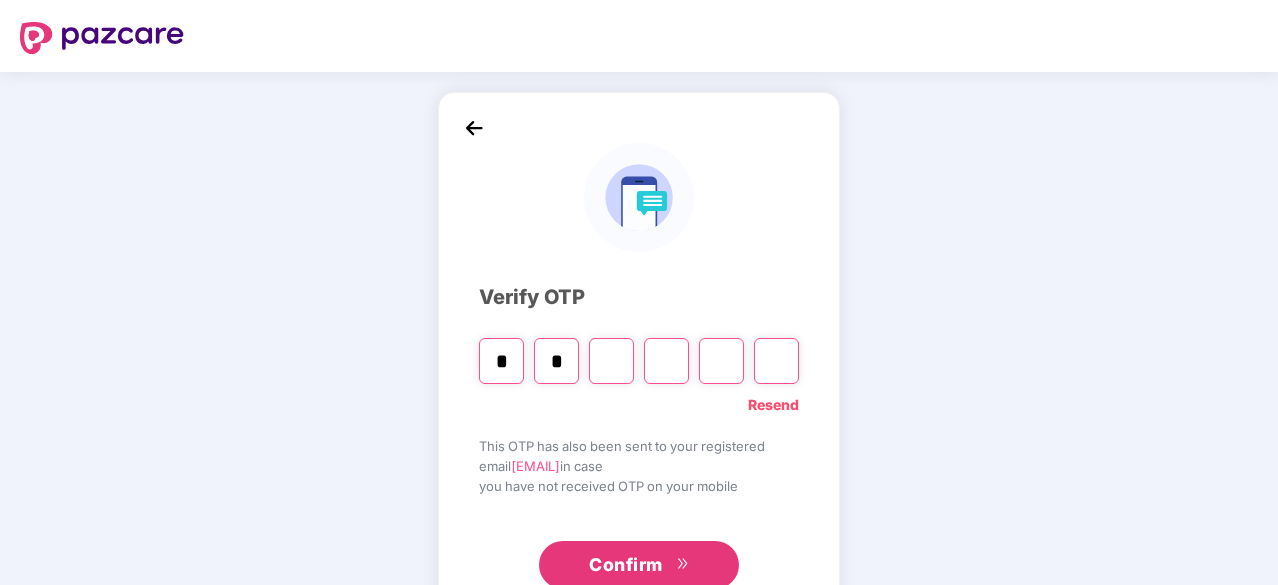 type on "*" 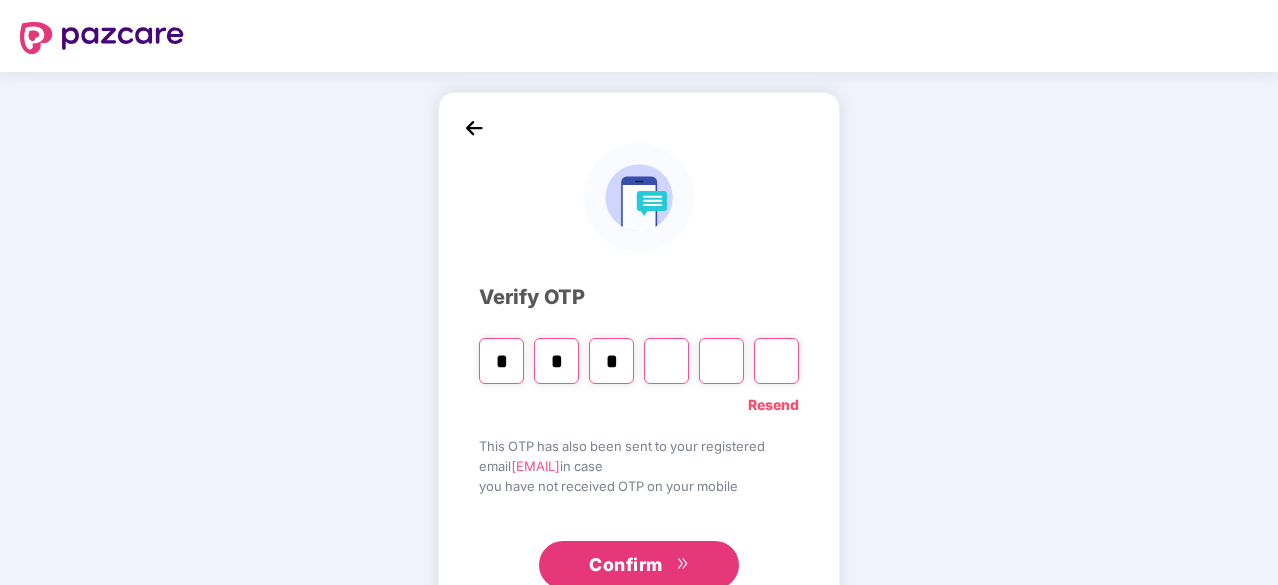 type on "*" 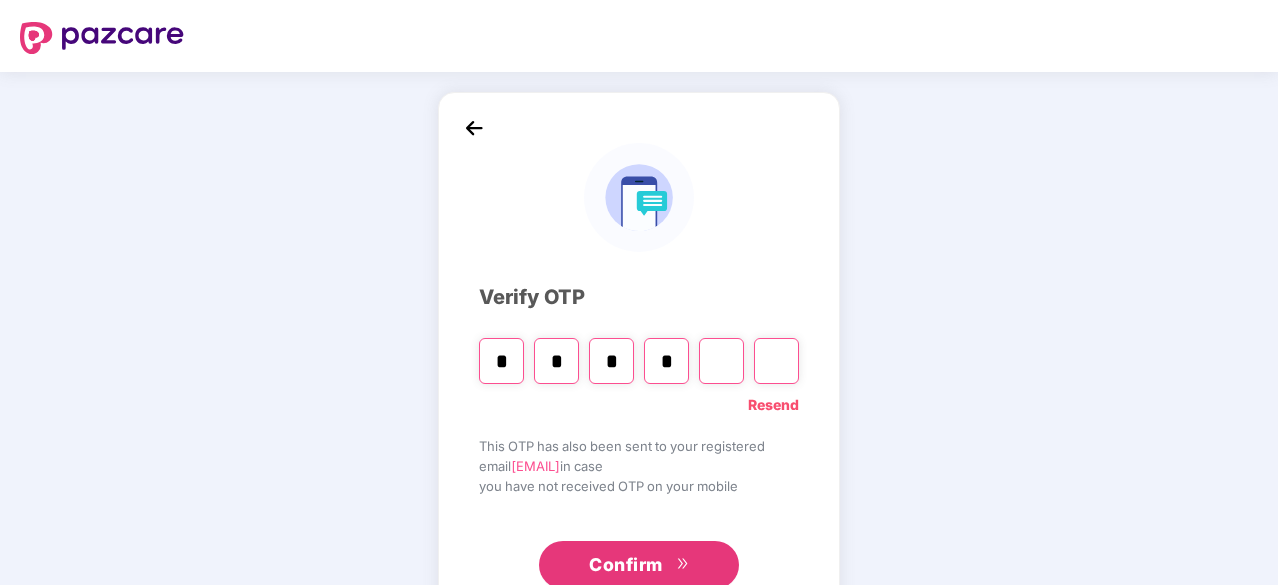 type on "*" 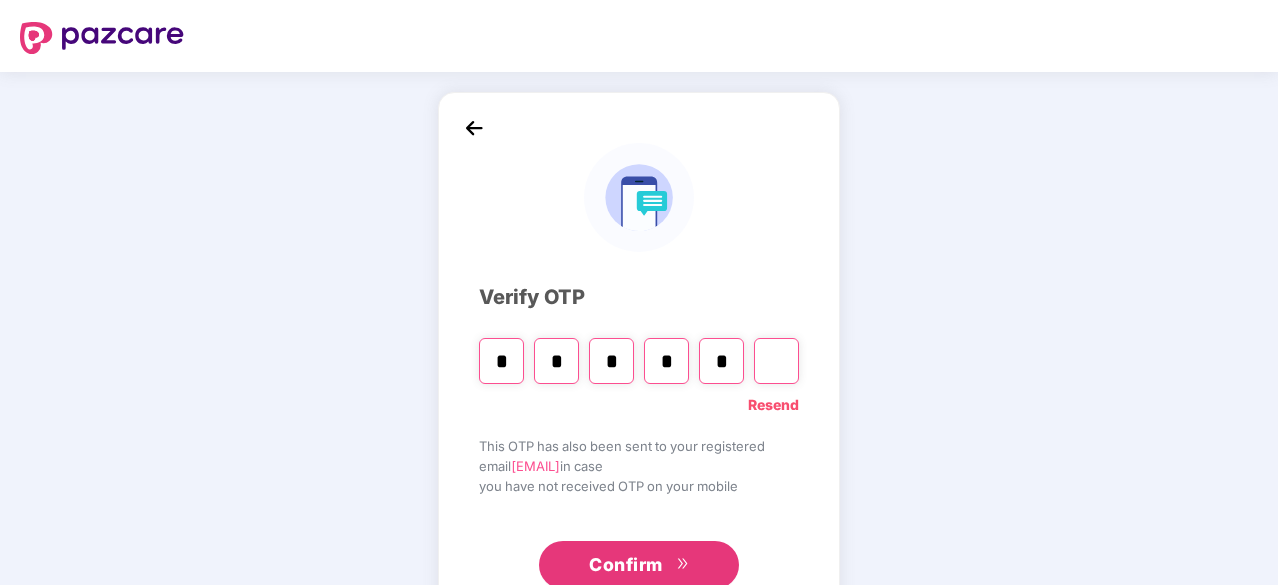 type on "*" 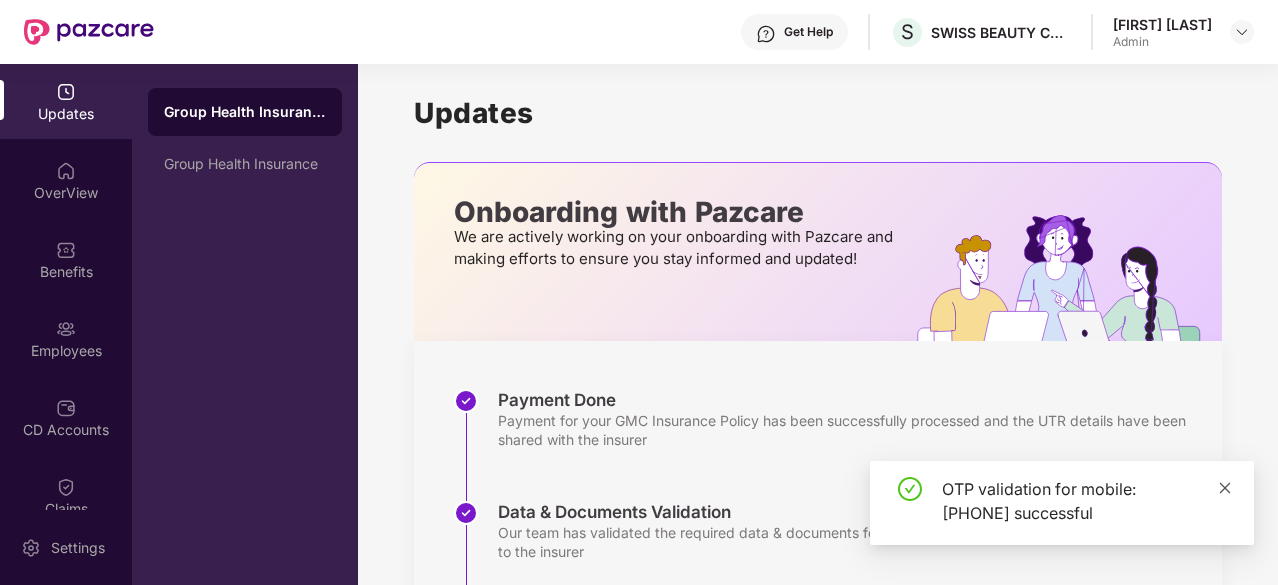 click 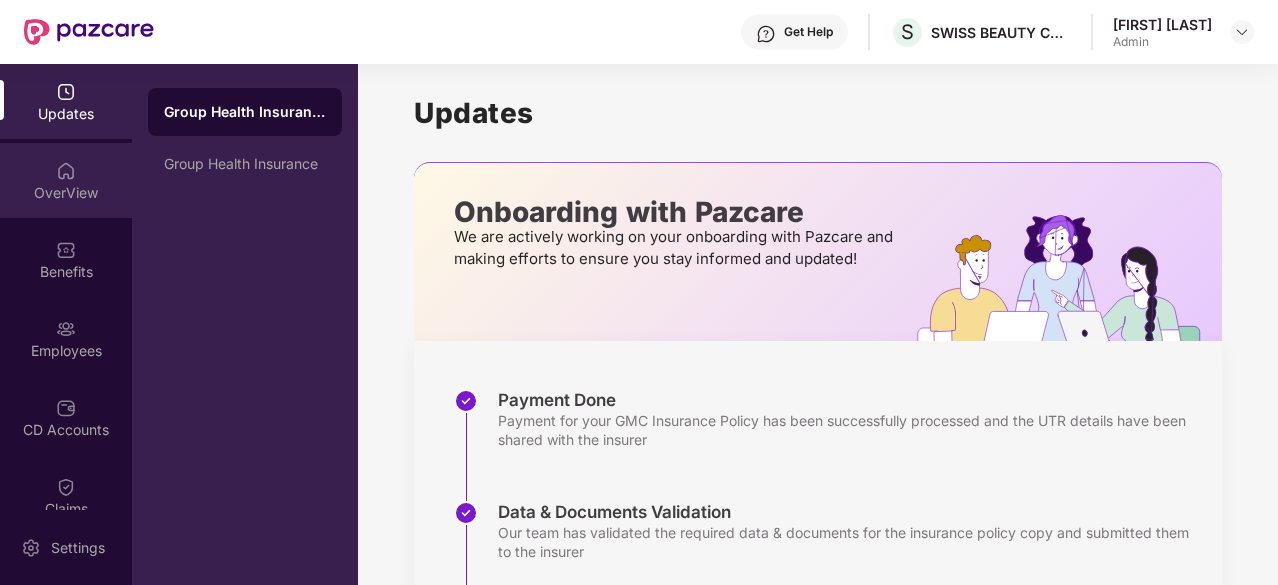 click at bounding box center [66, 171] 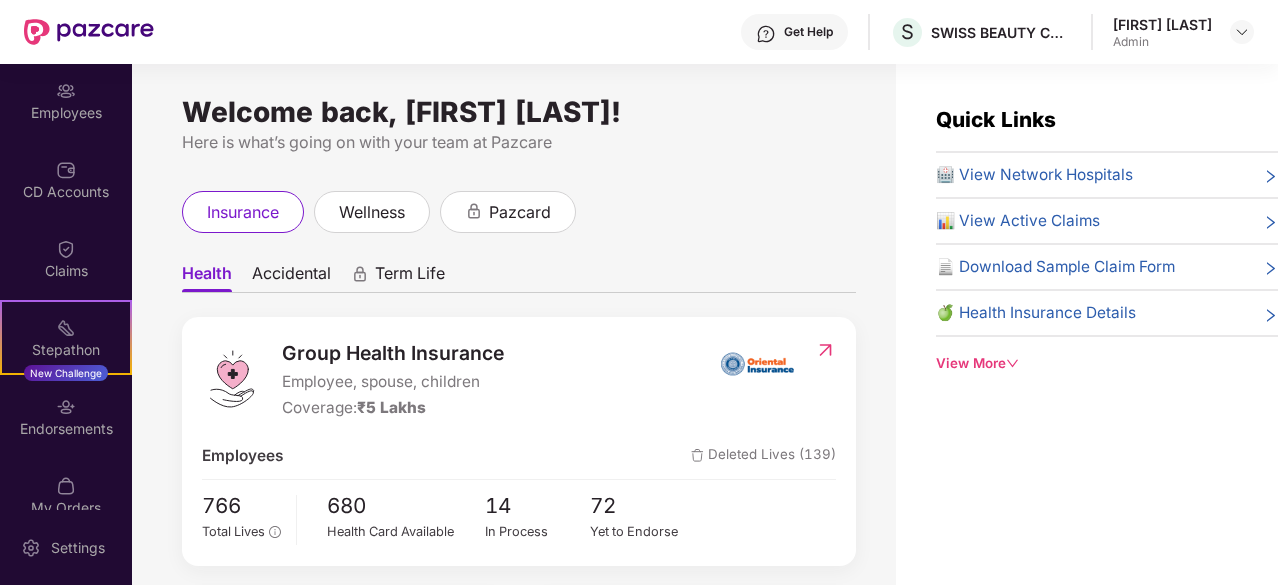 scroll, scrollTop: 240, scrollLeft: 0, axis: vertical 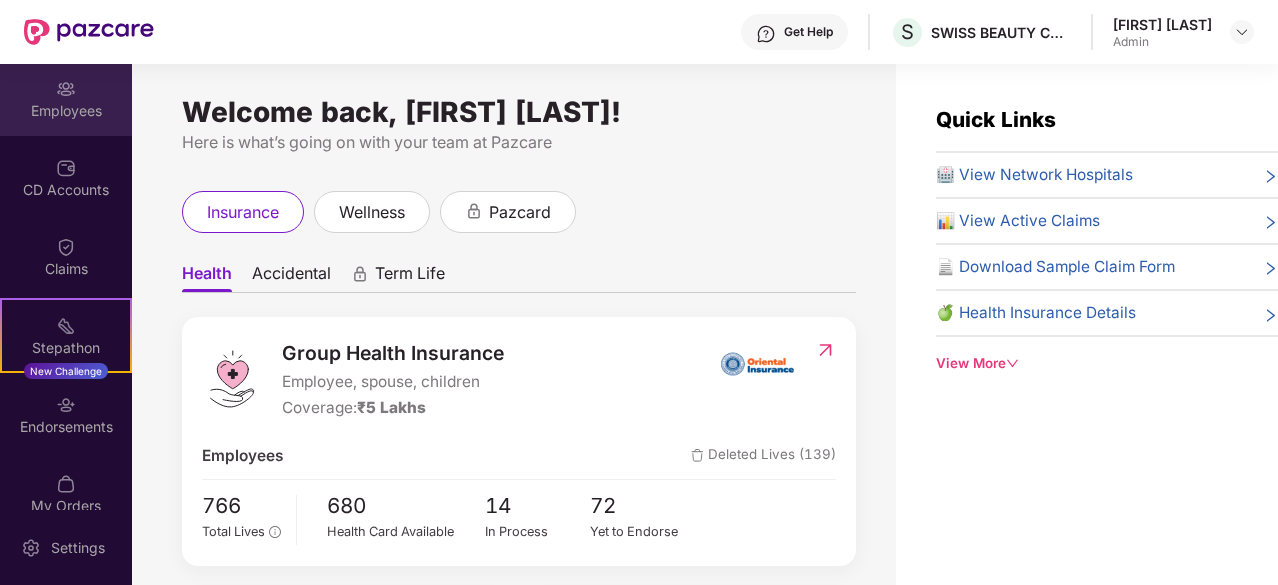 click on "Employees" at bounding box center [66, 111] 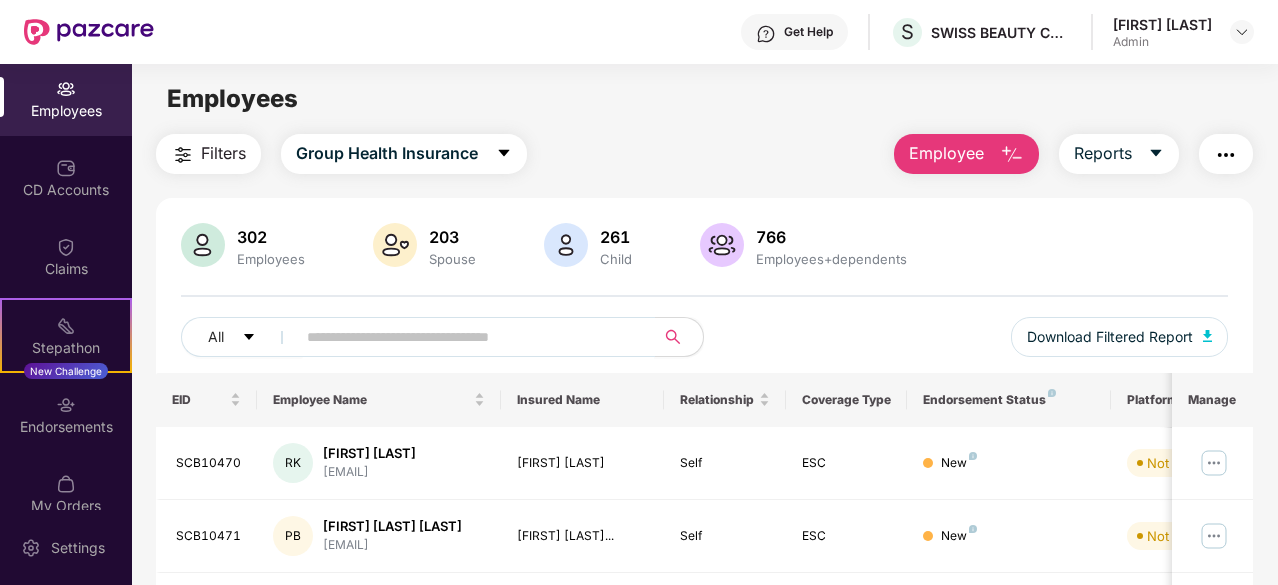 click at bounding box center (467, 337) 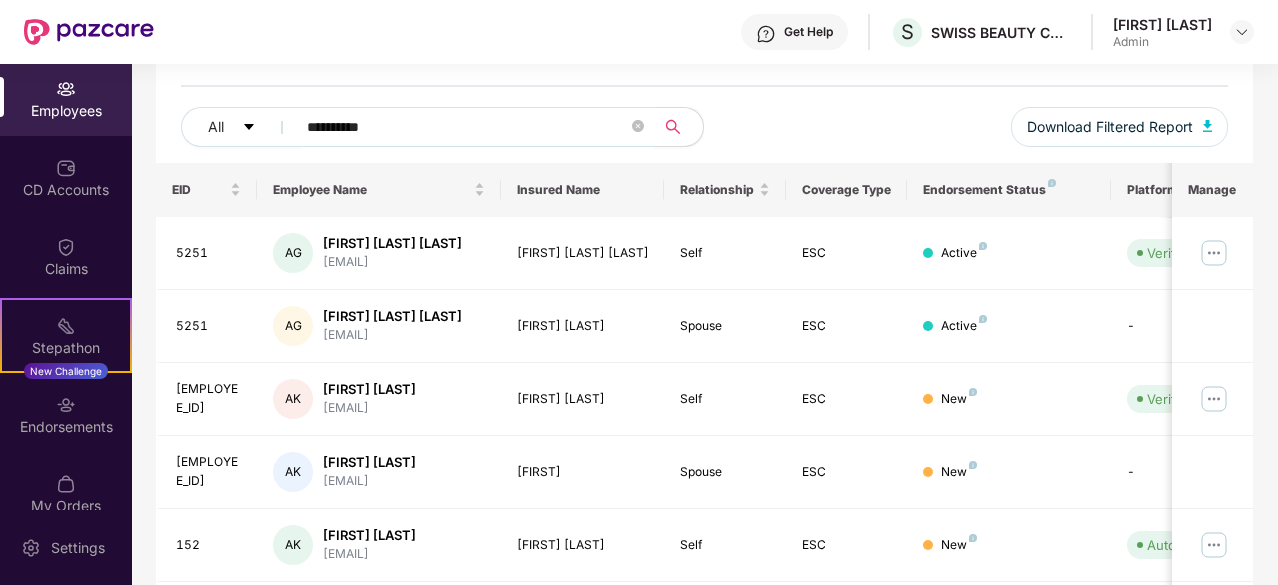 scroll, scrollTop: 206, scrollLeft: 0, axis: vertical 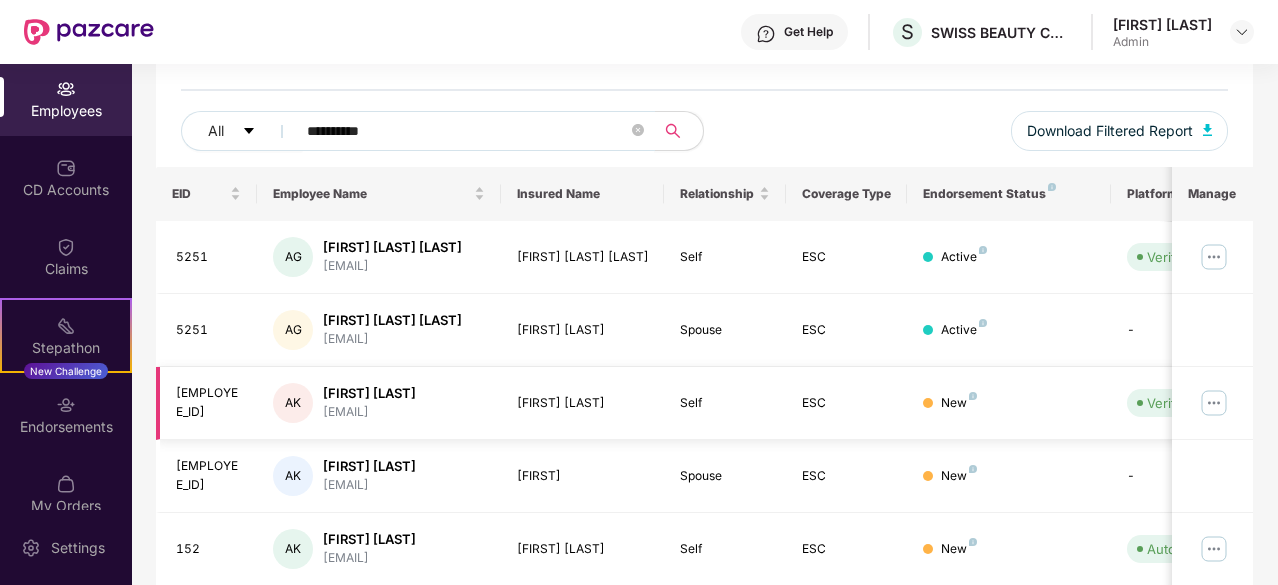 type on "**********" 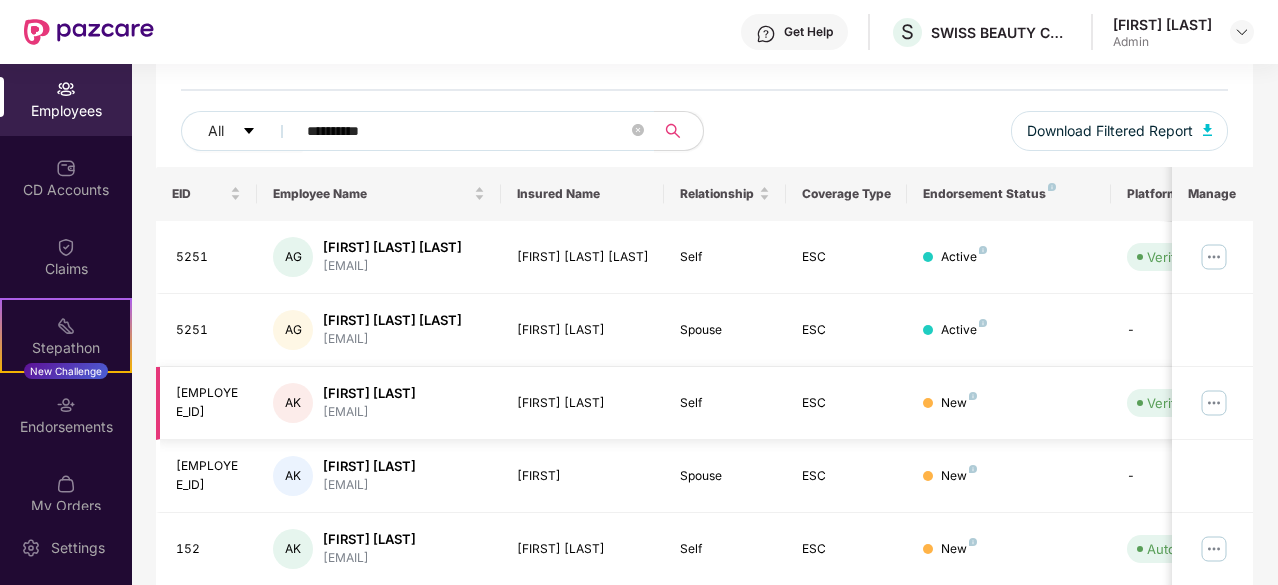click on "Amit Kumar" at bounding box center (369, 393) 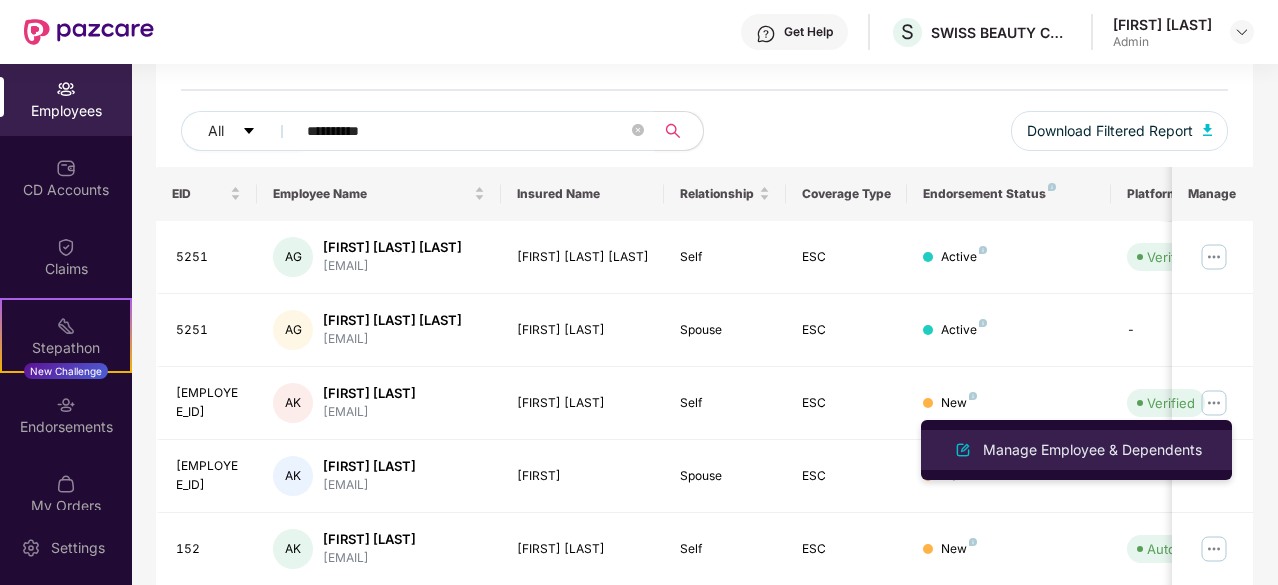 click on "Manage Employee & Dependents" at bounding box center (1092, 450) 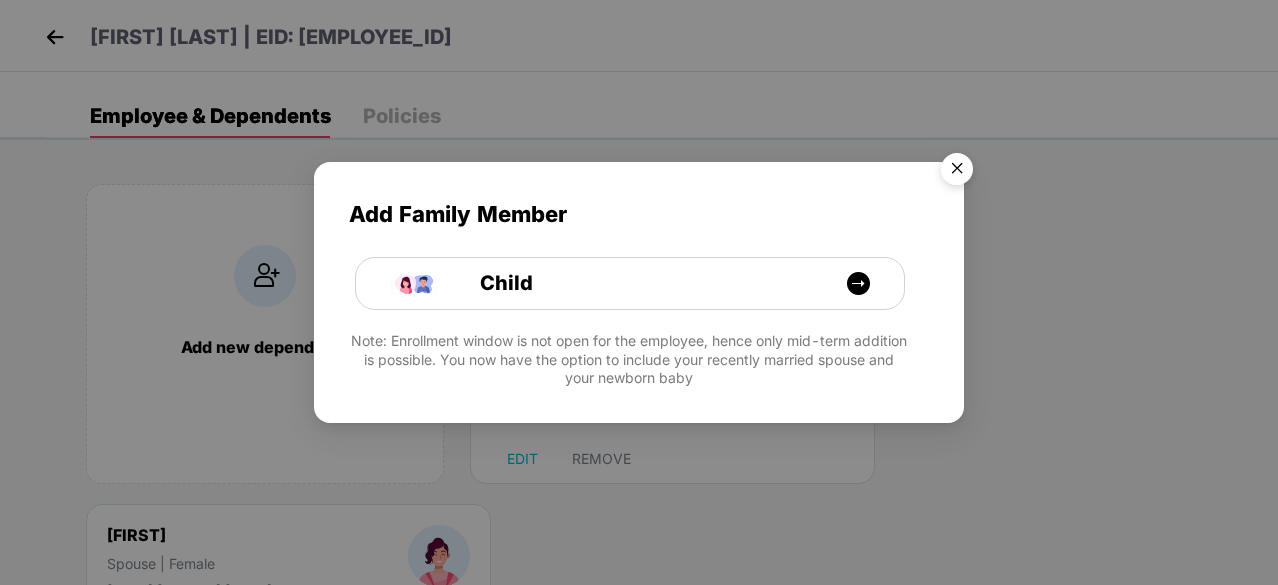 click at bounding box center [957, 172] 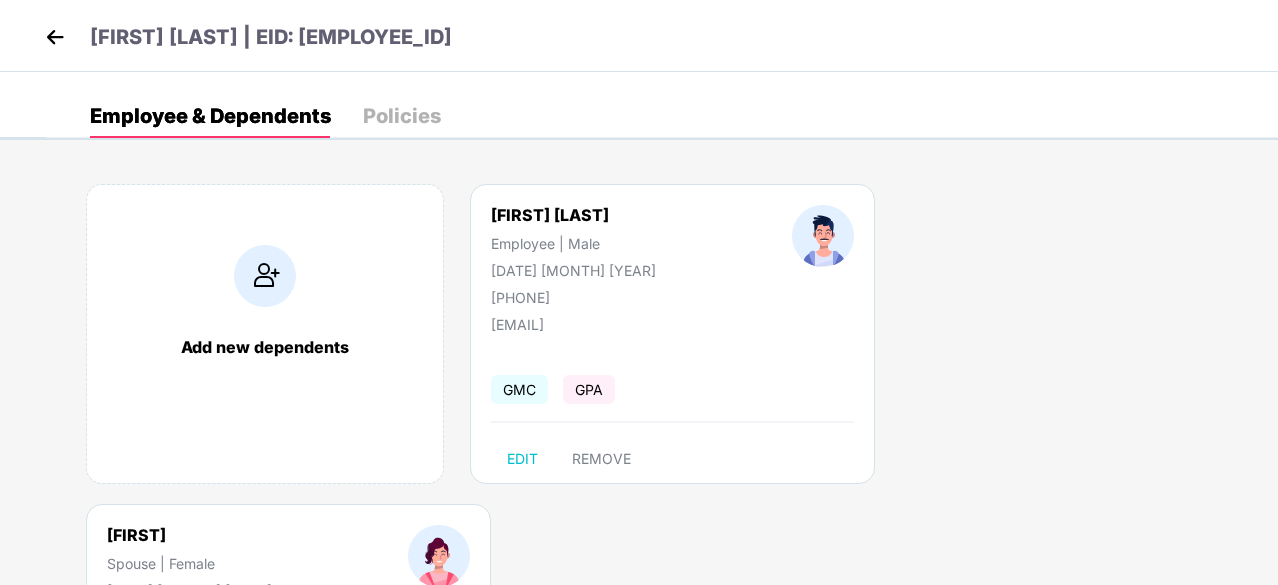 click on "Add new dependents" at bounding box center [265, 347] 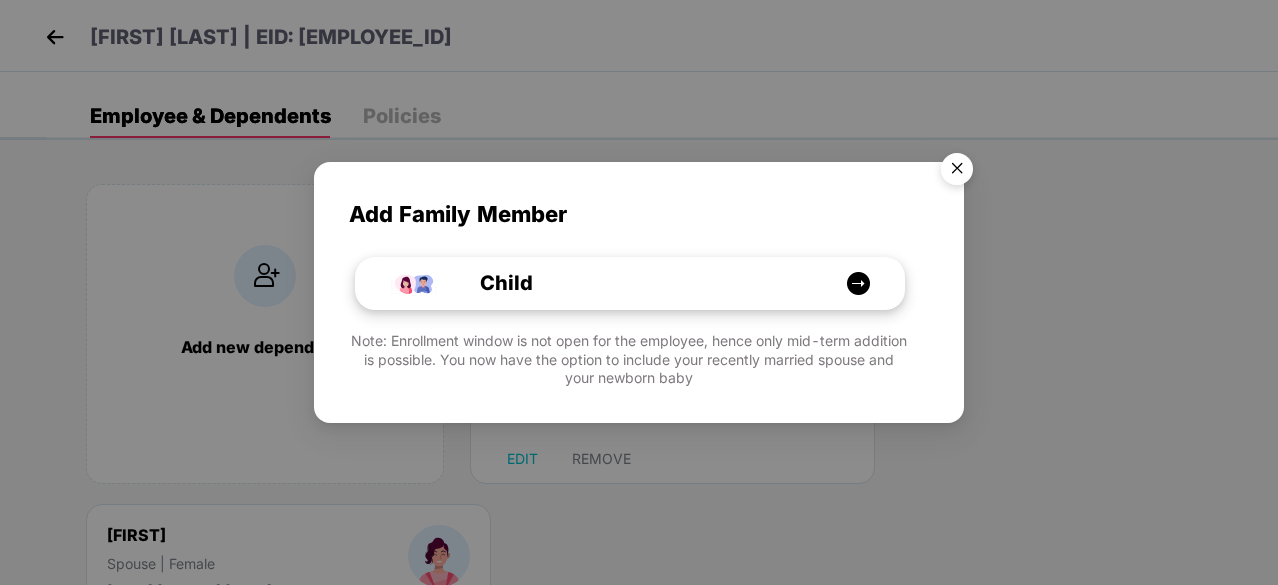 click at bounding box center [858, 283] 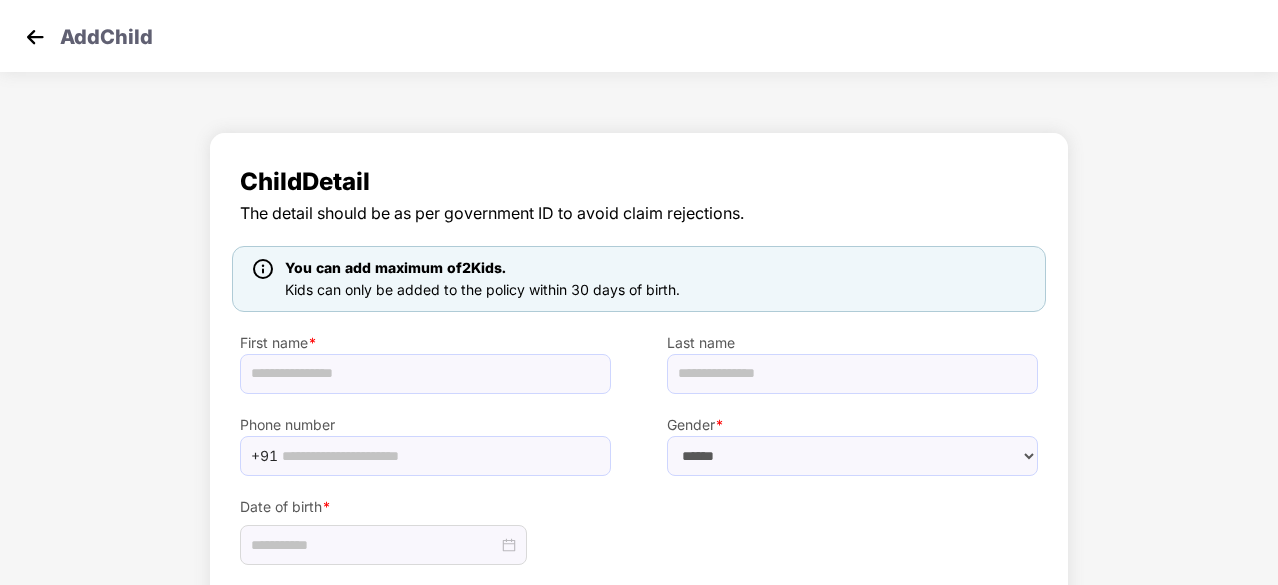 click at bounding box center (35, 37) 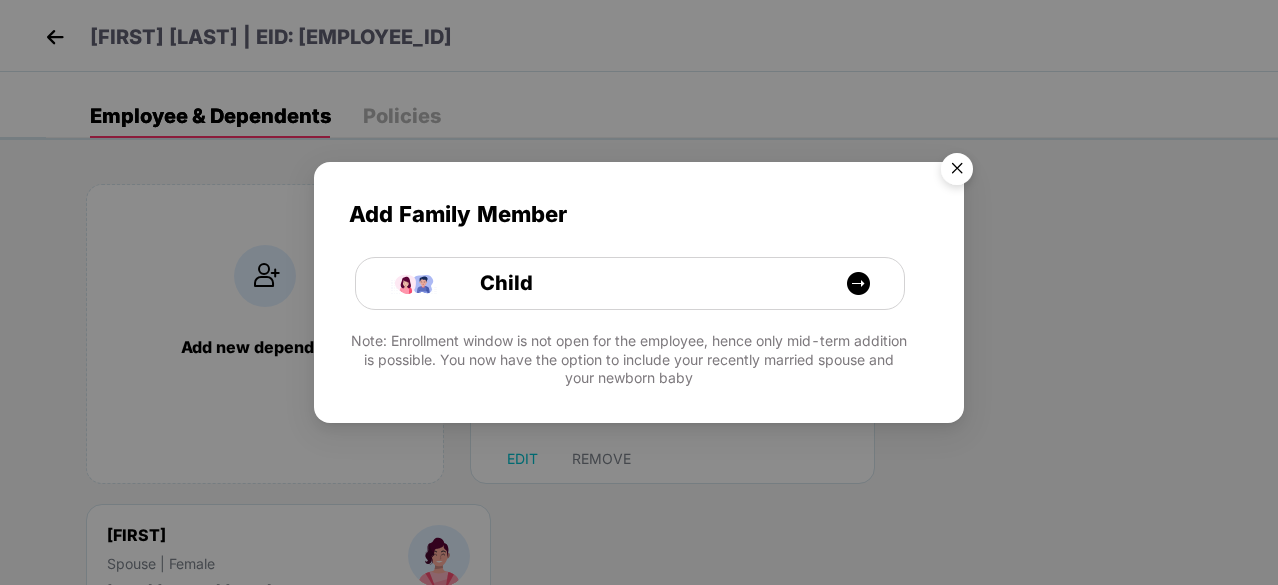 click at bounding box center (957, 172) 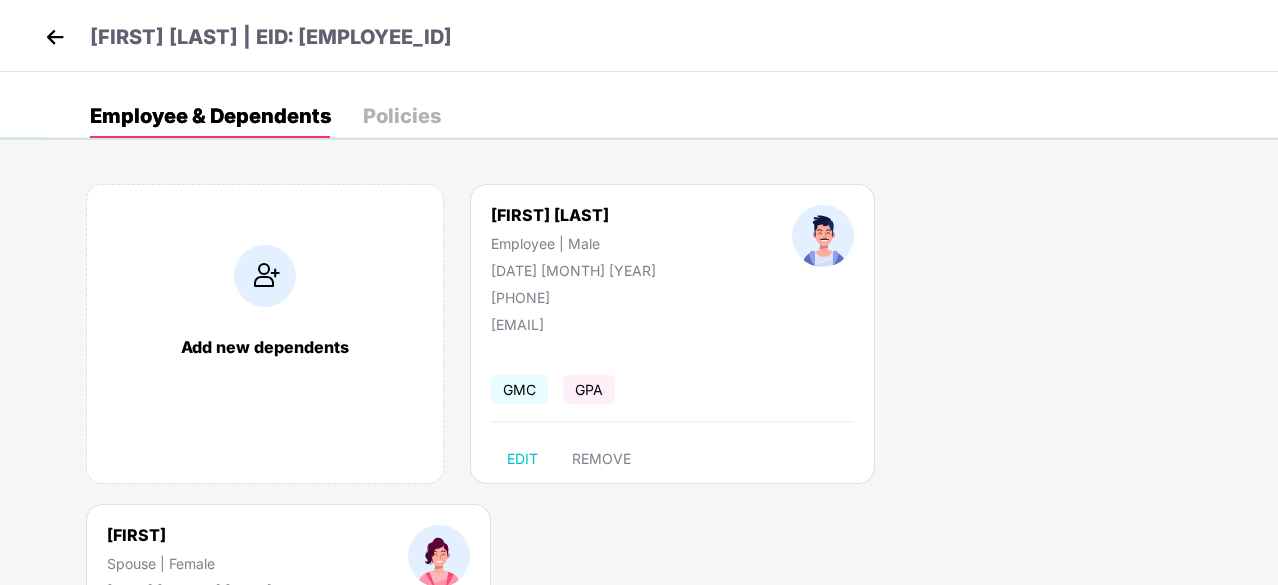 click on "Add new dependents" at bounding box center (265, 347) 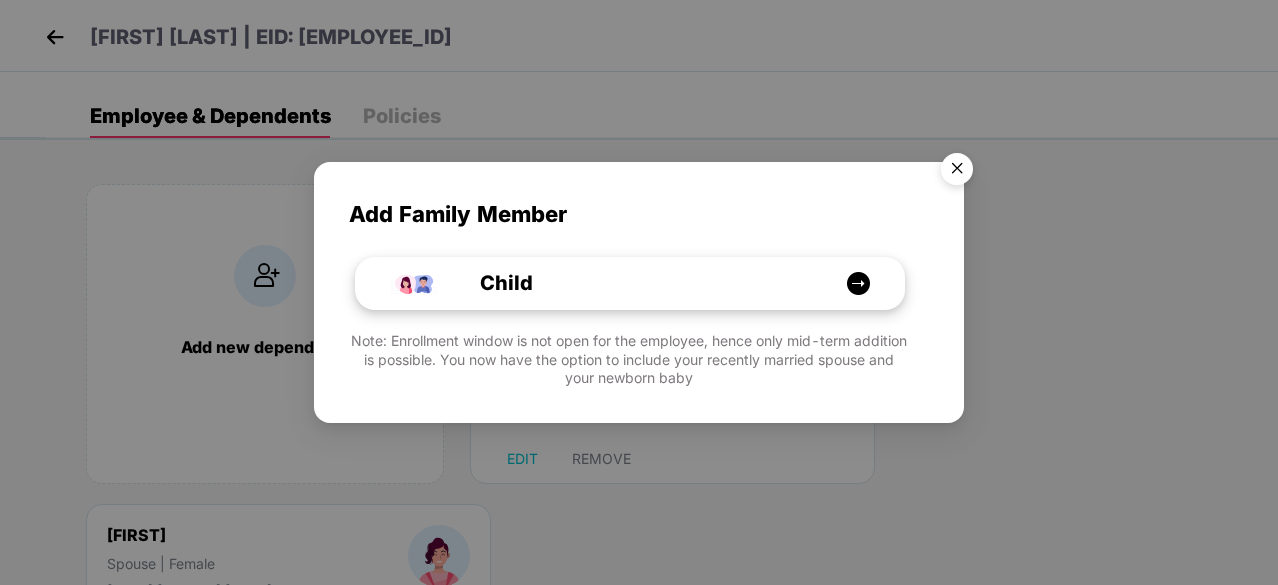 click at bounding box center [858, 283] 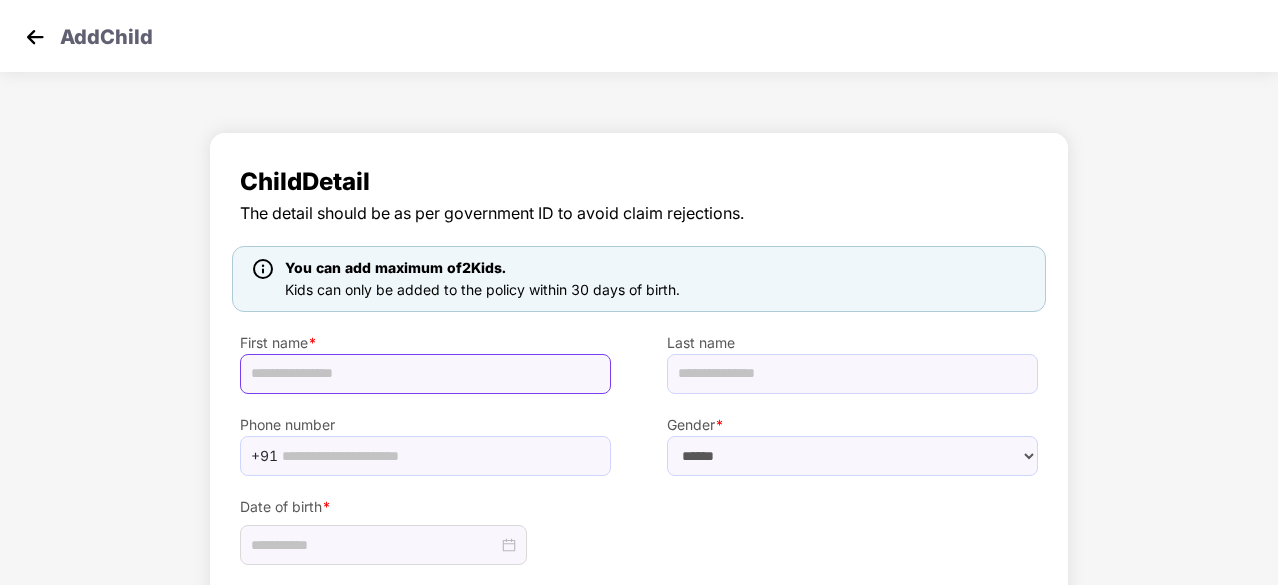 click at bounding box center [425, 374] 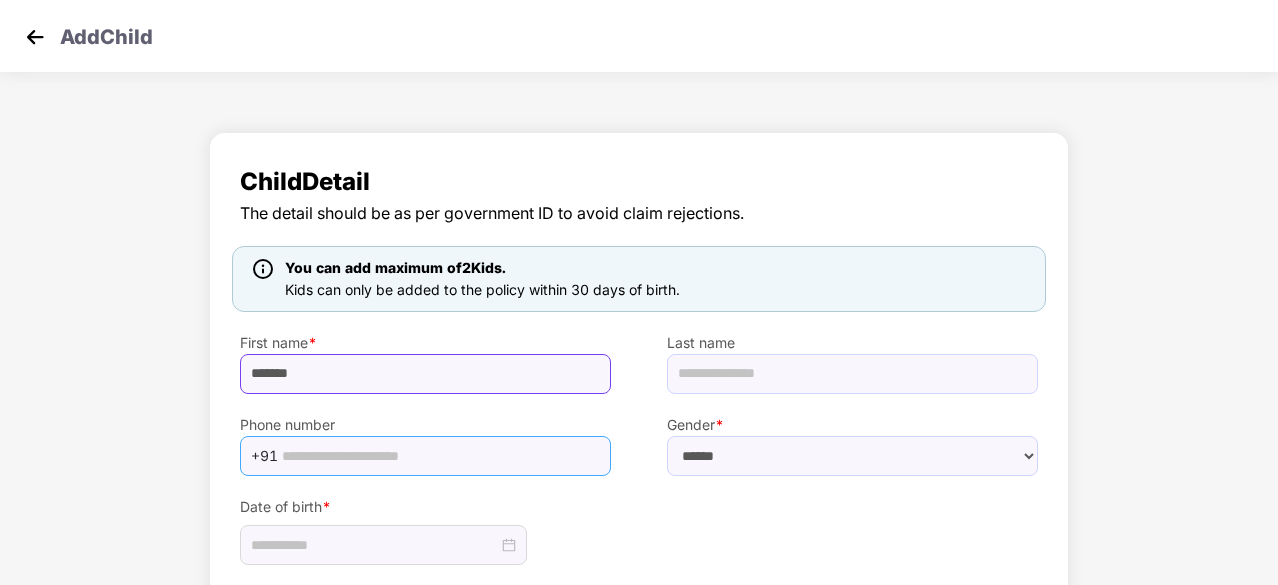 type on "******" 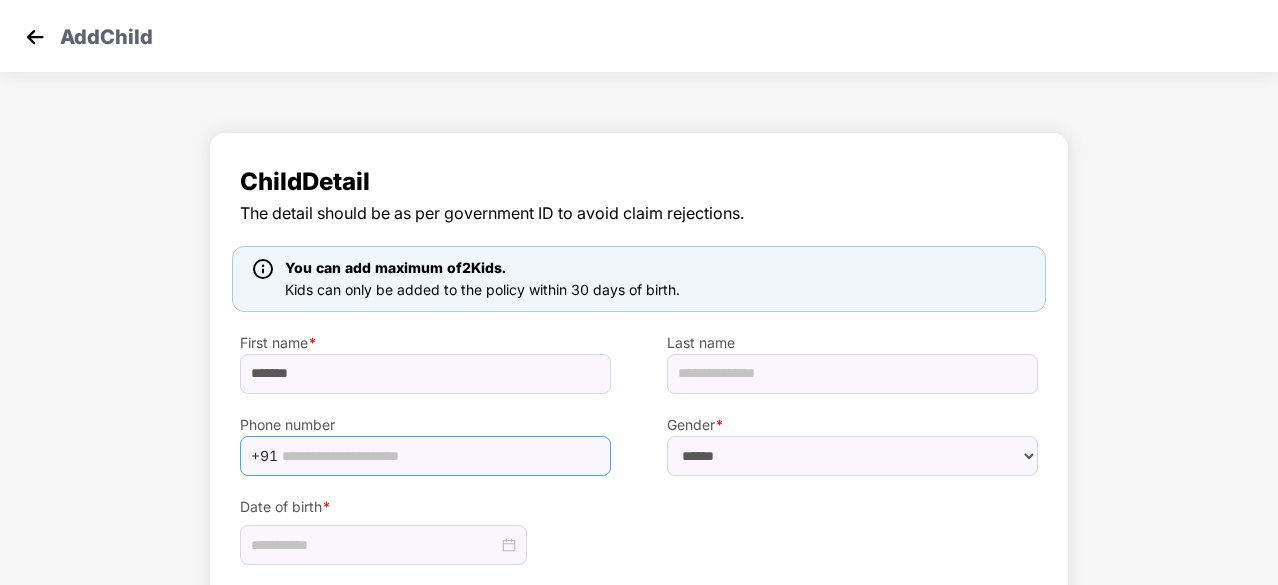 click at bounding box center (440, 456) 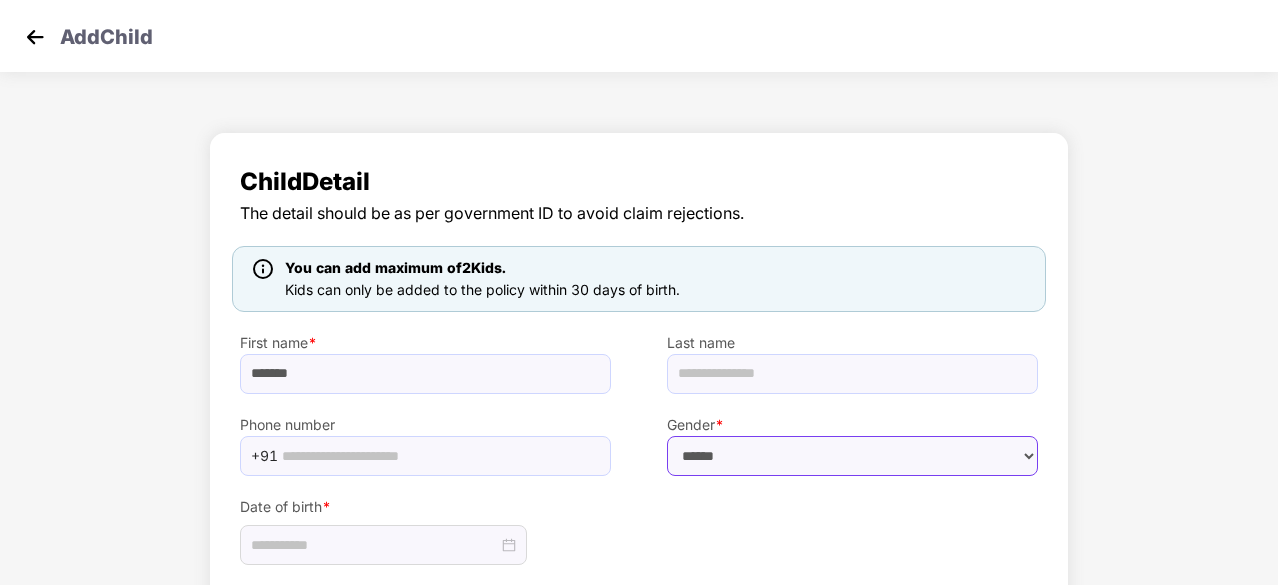 click on "****** **** ******" at bounding box center (852, 456) 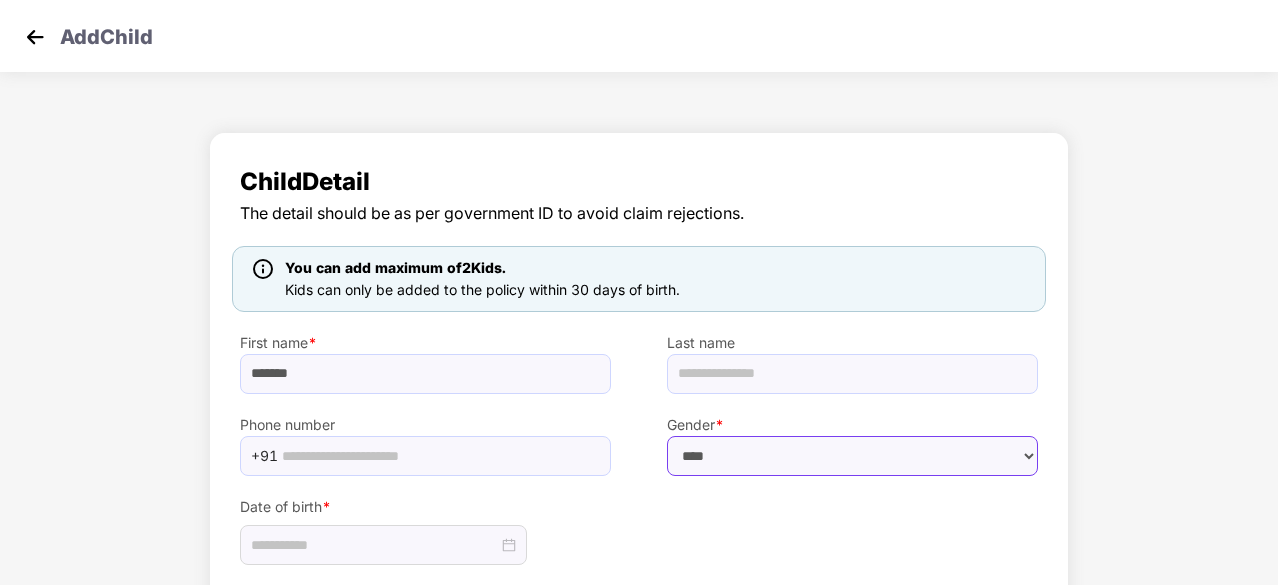 click on "****** **** ******" at bounding box center (852, 456) 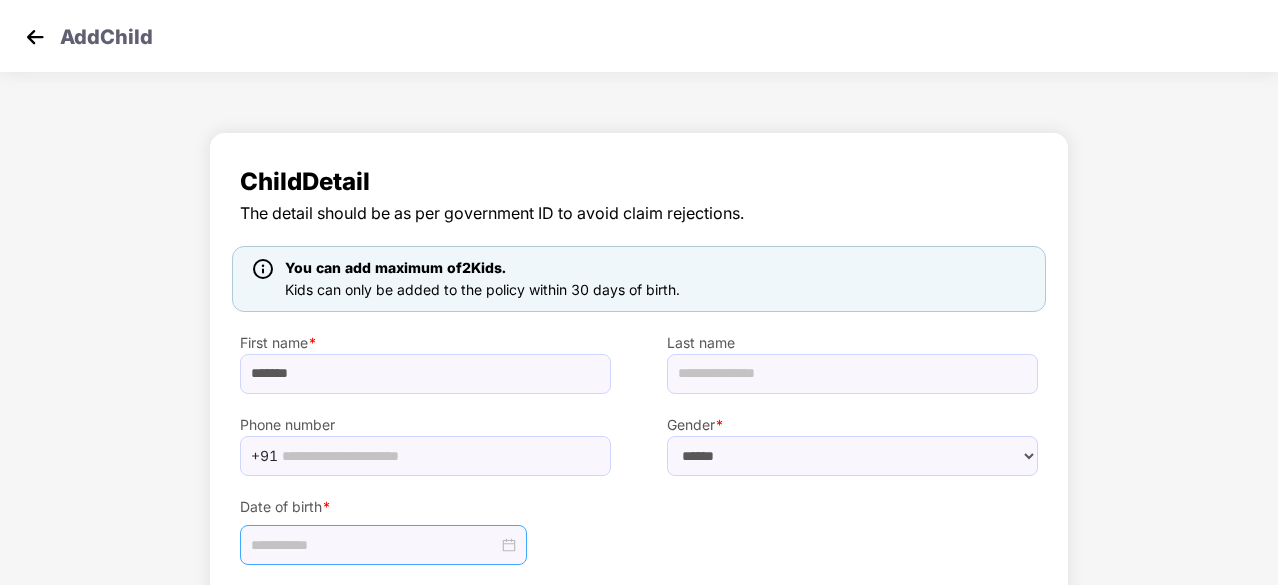 click at bounding box center (383, 545) 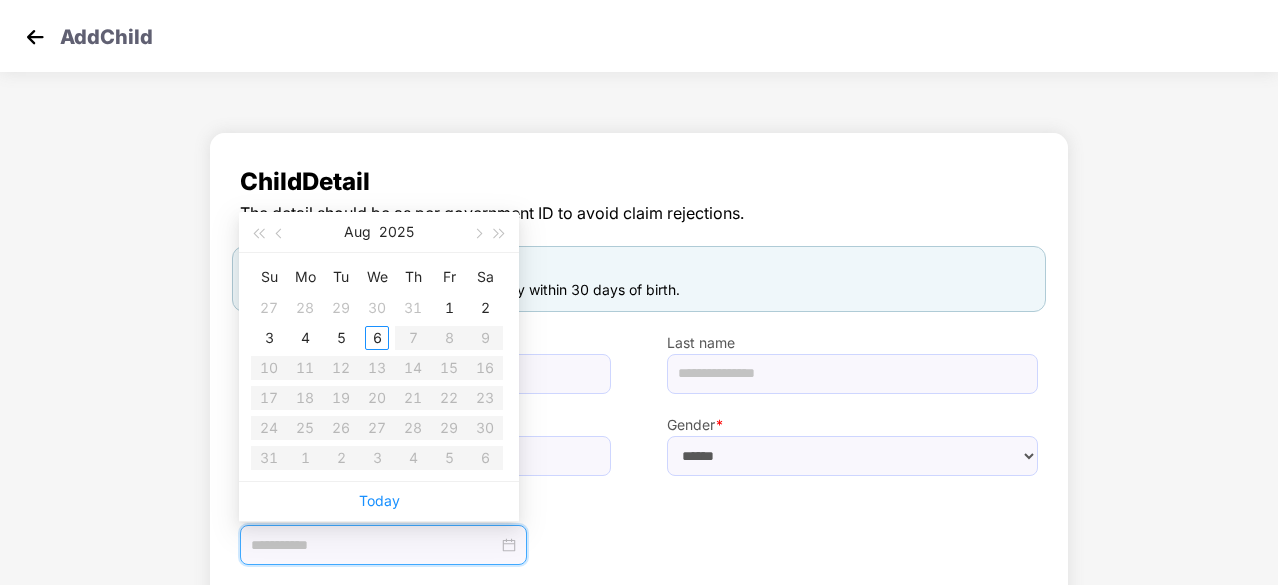 type on "**********" 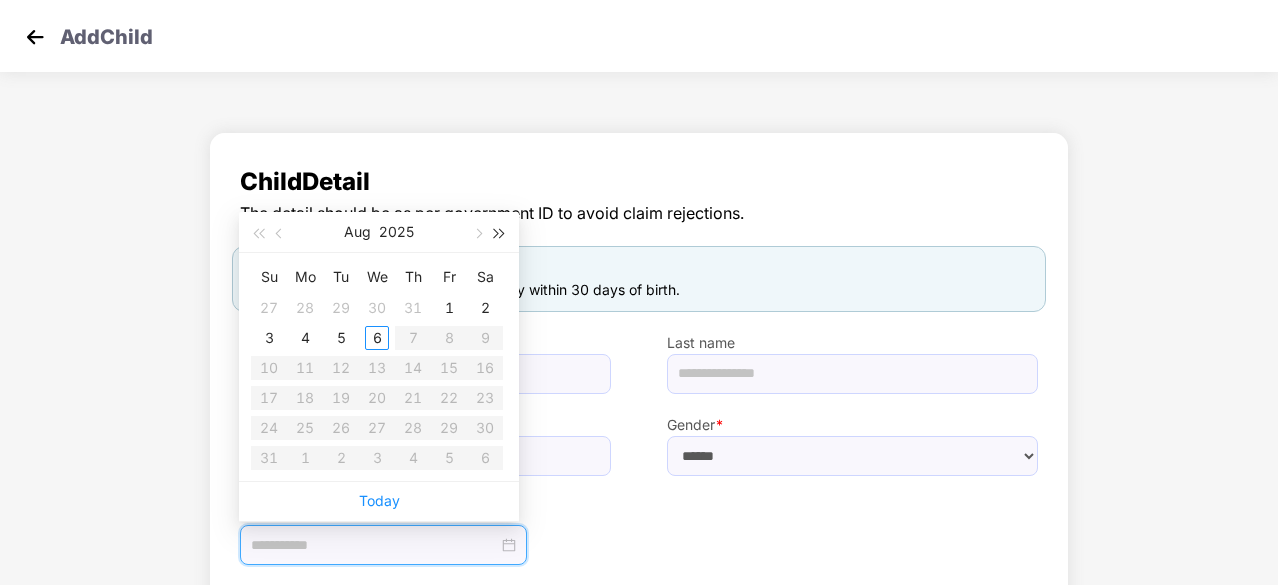 click at bounding box center [500, 234] 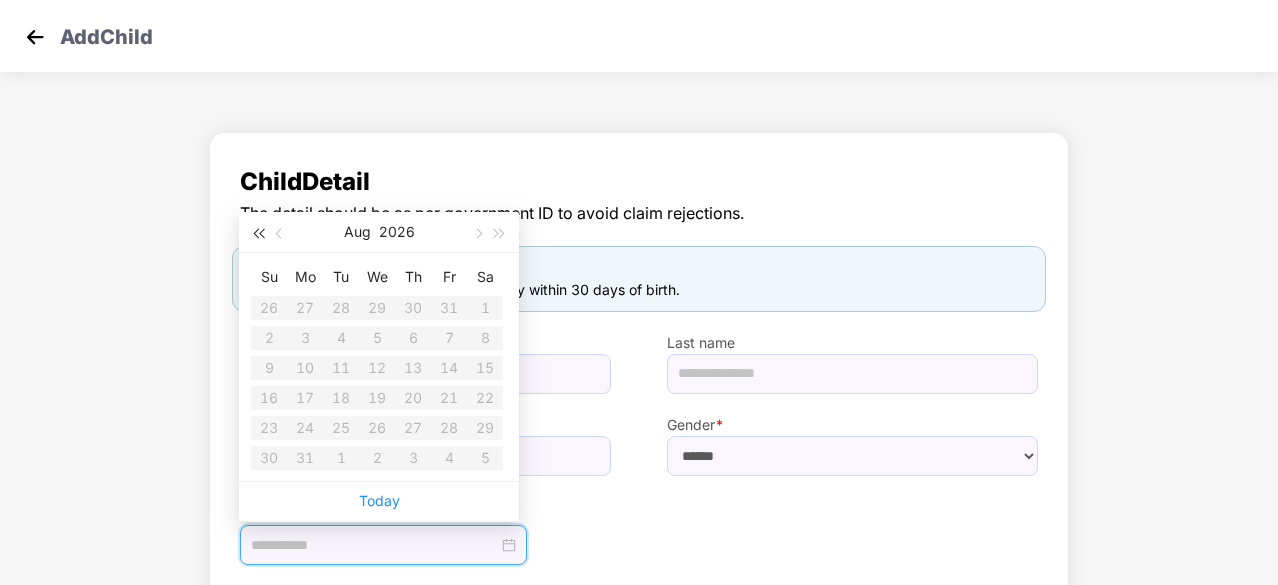 click at bounding box center (258, 234) 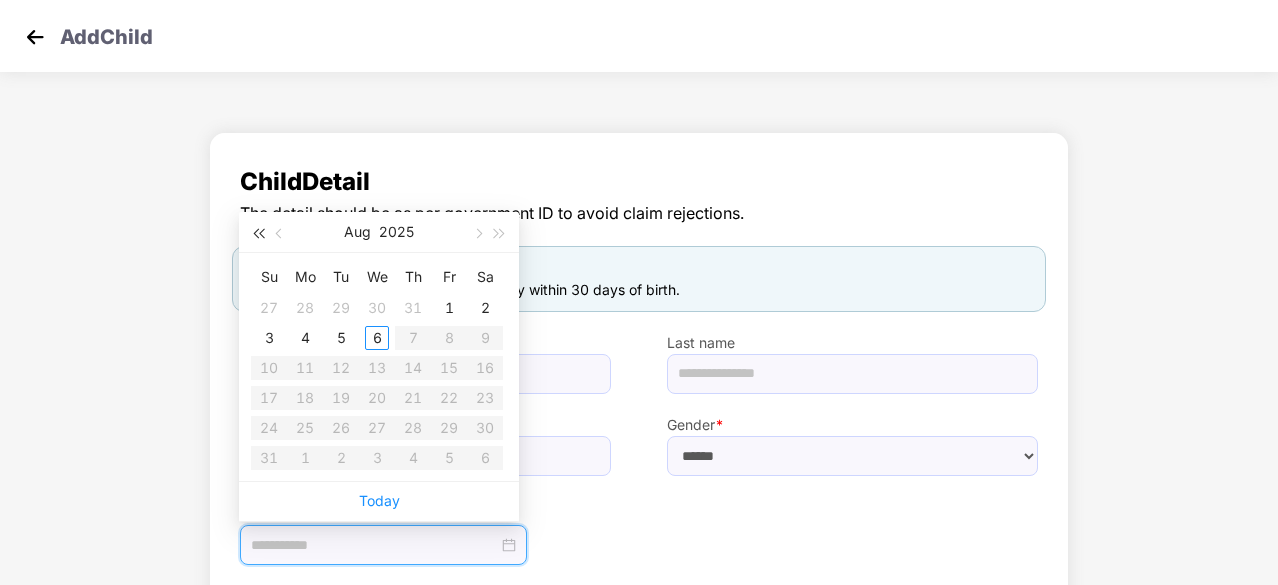 click at bounding box center (258, 234) 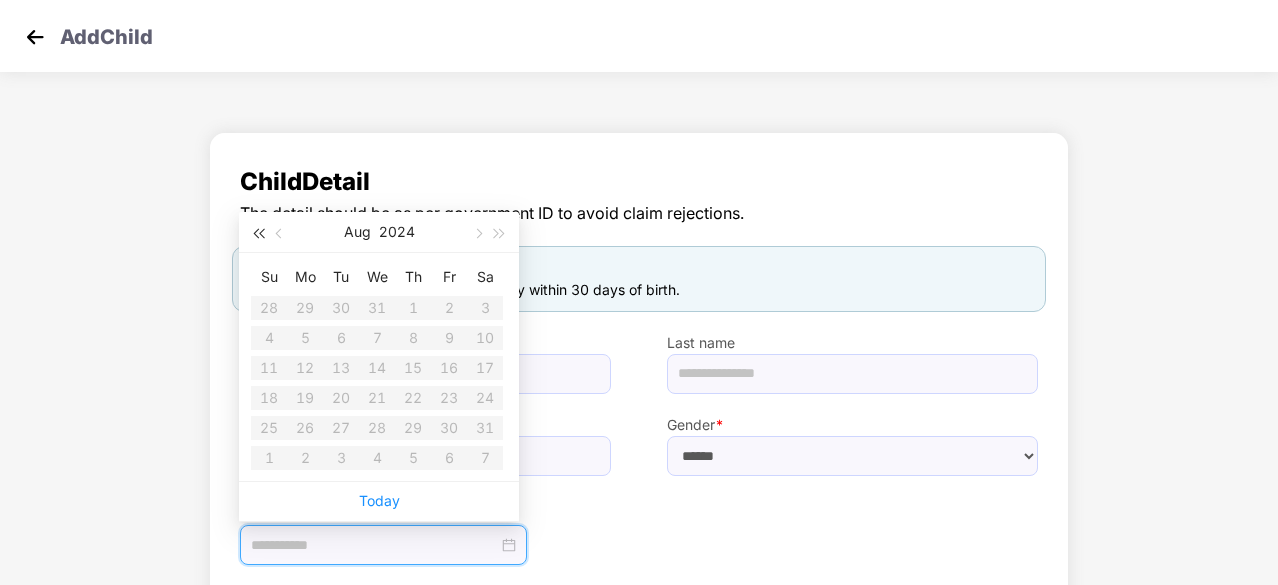 click at bounding box center (258, 234) 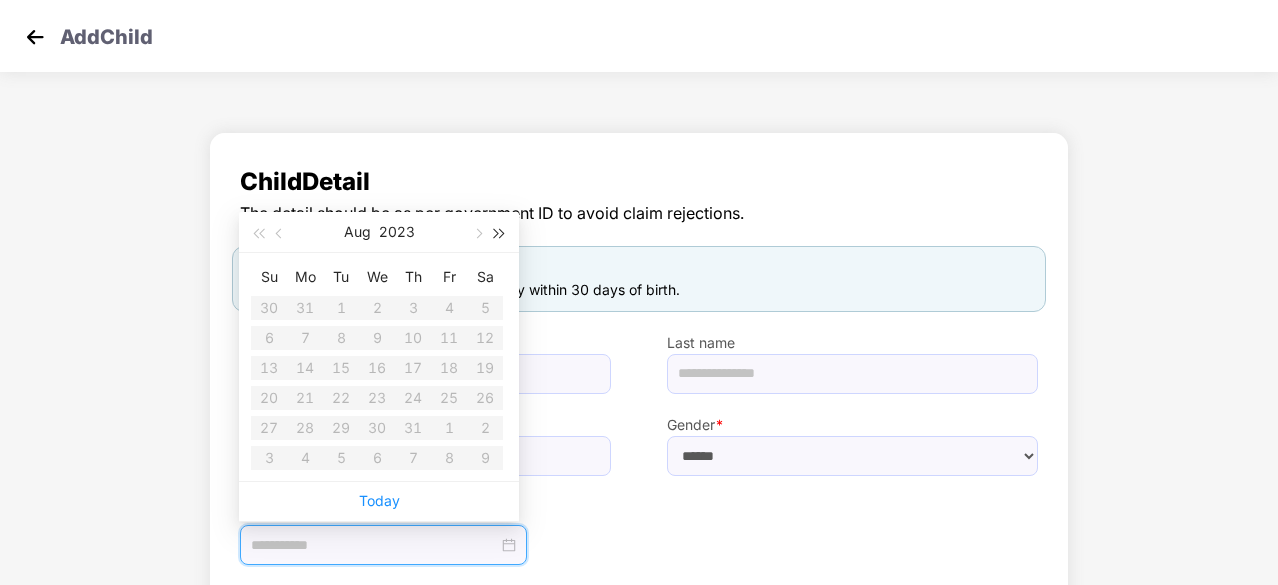 click at bounding box center (500, 234) 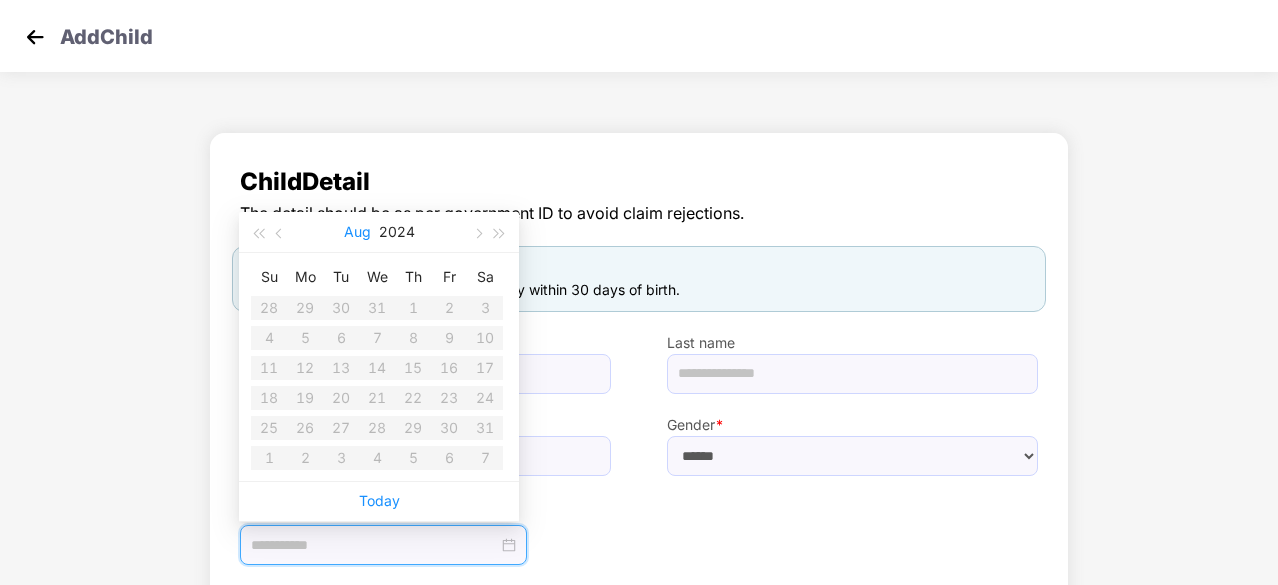 click on "Aug" at bounding box center (357, 232) 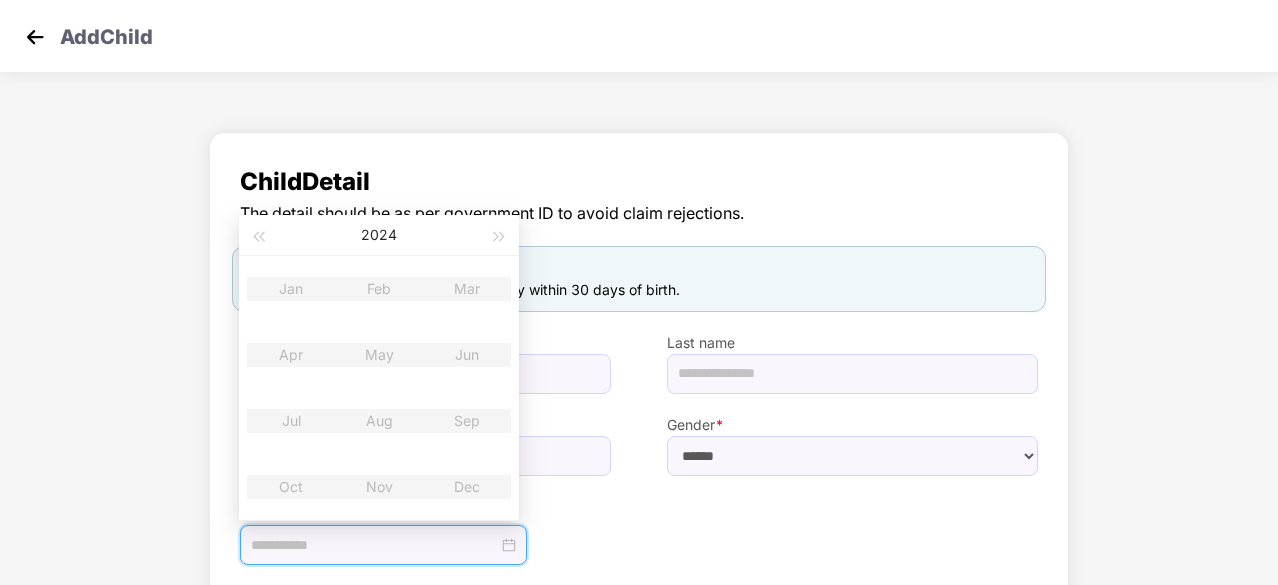 click on "Jan Feb Mar Apr May Jun Jul Aug Sep Oct Nov Dec" at bounding box center (379, 388) 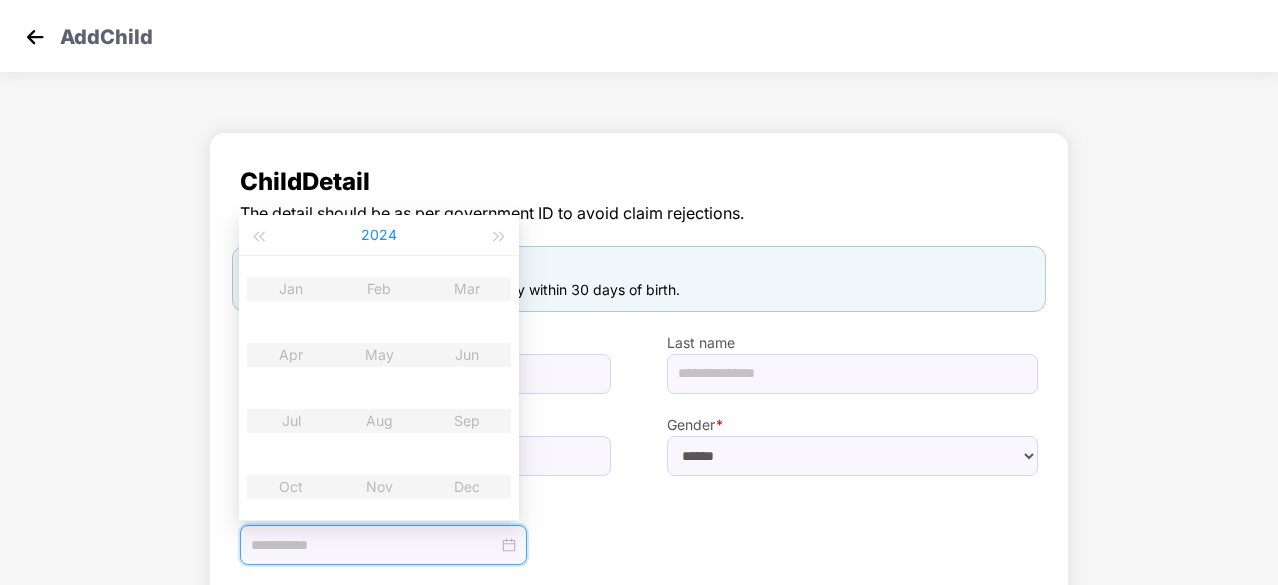 click on "2024" at bounding box center (379, 235) 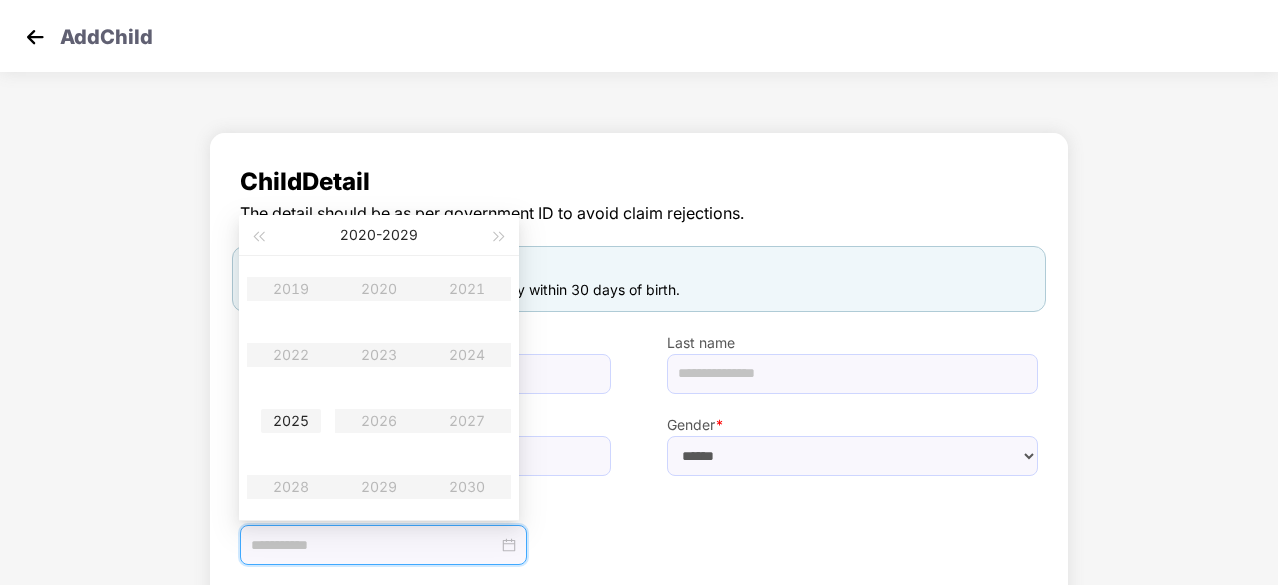 type on "**********" 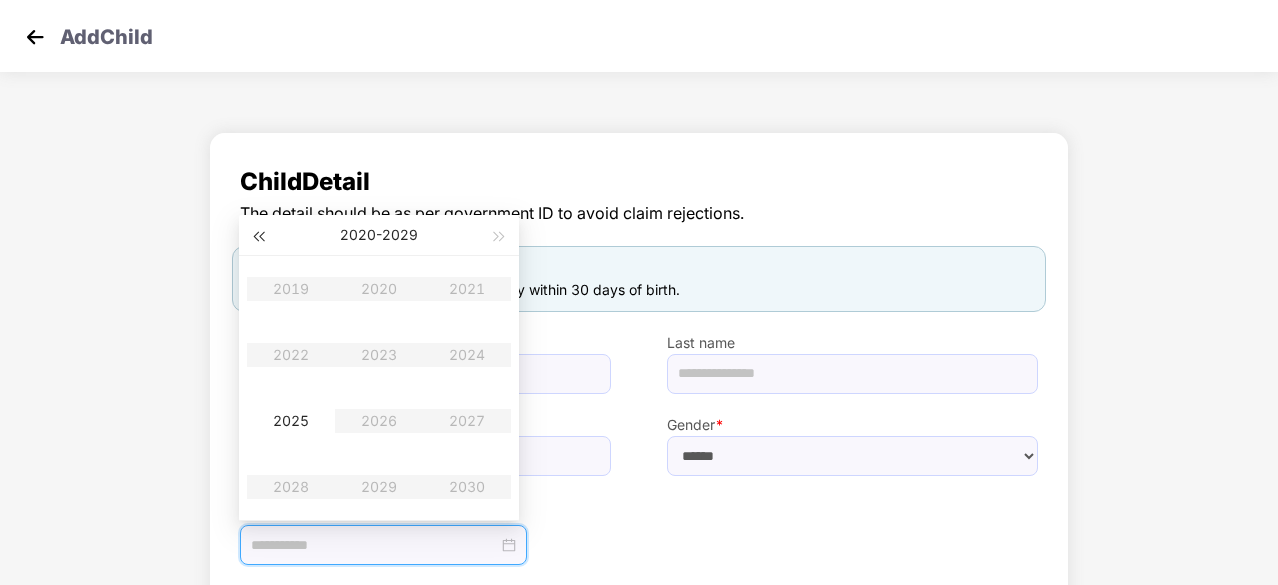 click at bounding box center (258, 237) 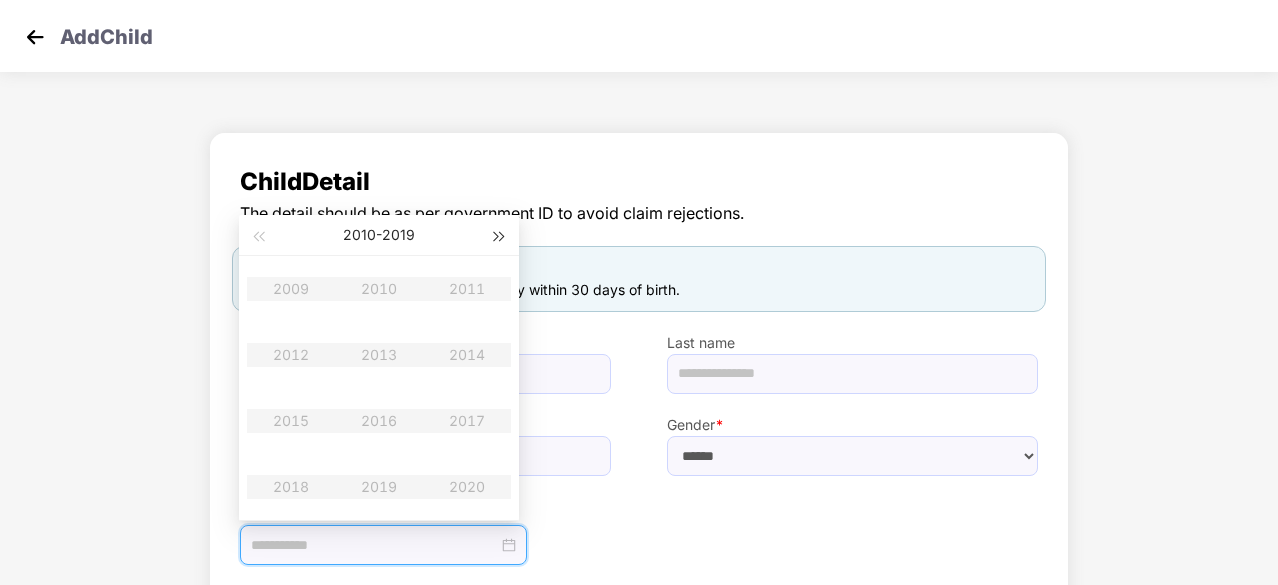 click at bounding box center (500, 237) 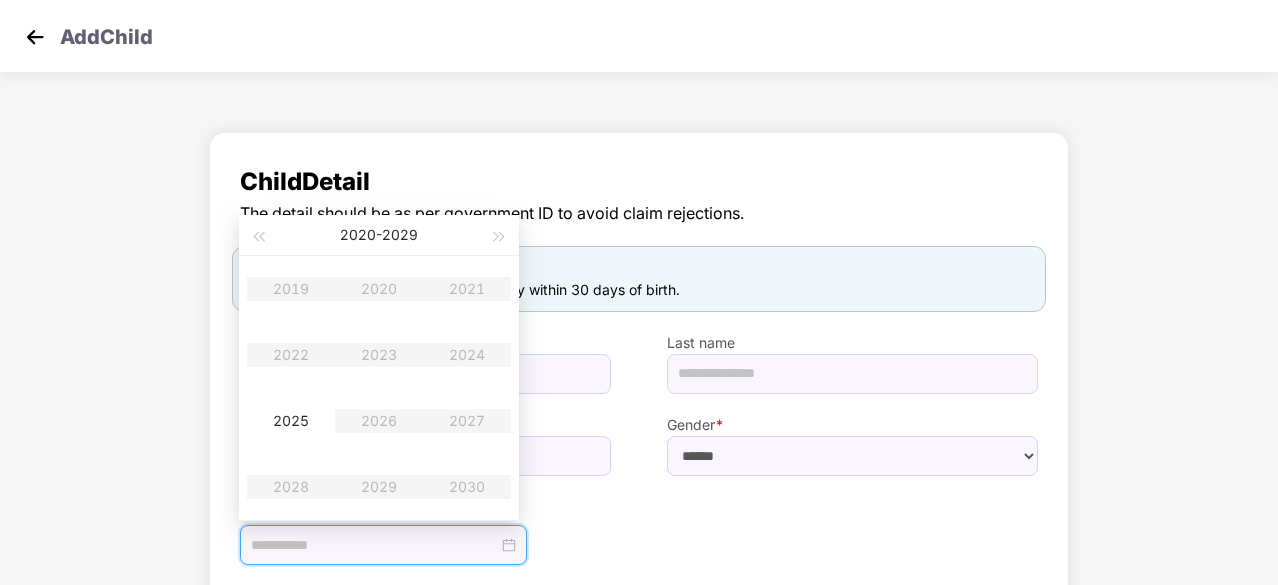 click on "2019 2020 2021 2022 2023 2024 2025 2026 2027 2028 2029 2030" at bounding box center [379, 388] 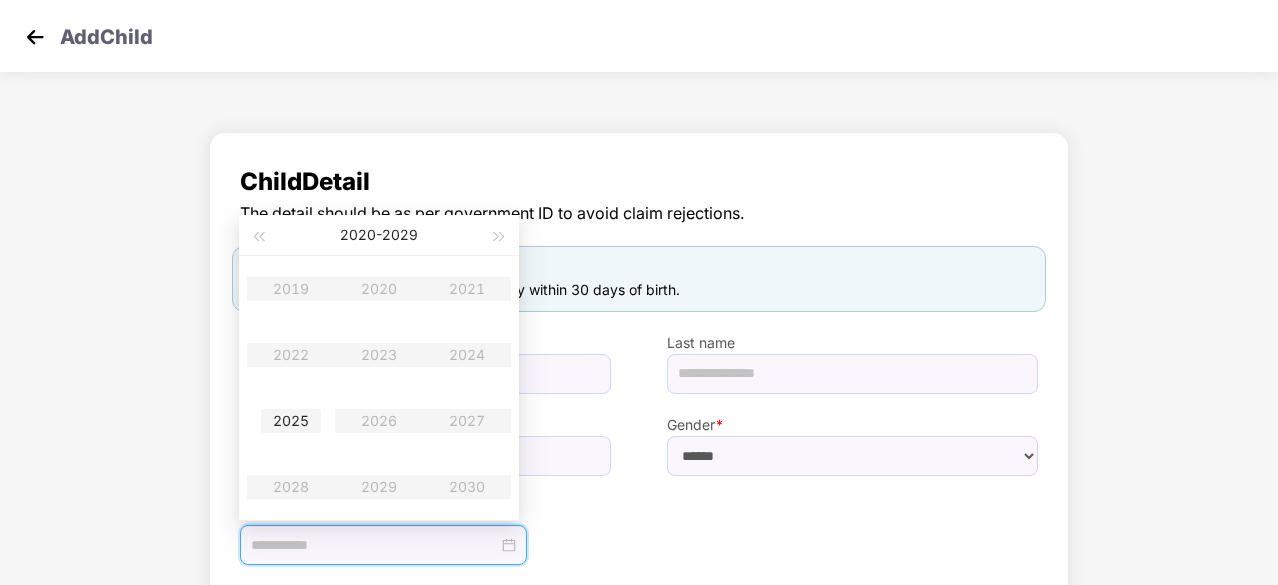 type on "**********" 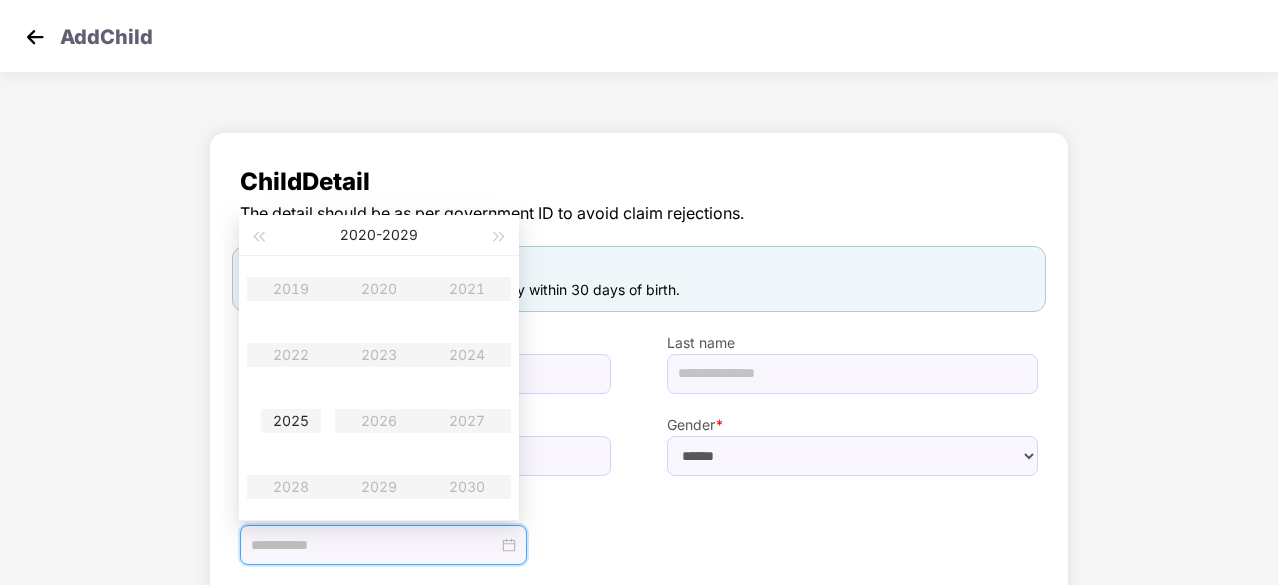 click on "2025" at bounding box center (291, 421) 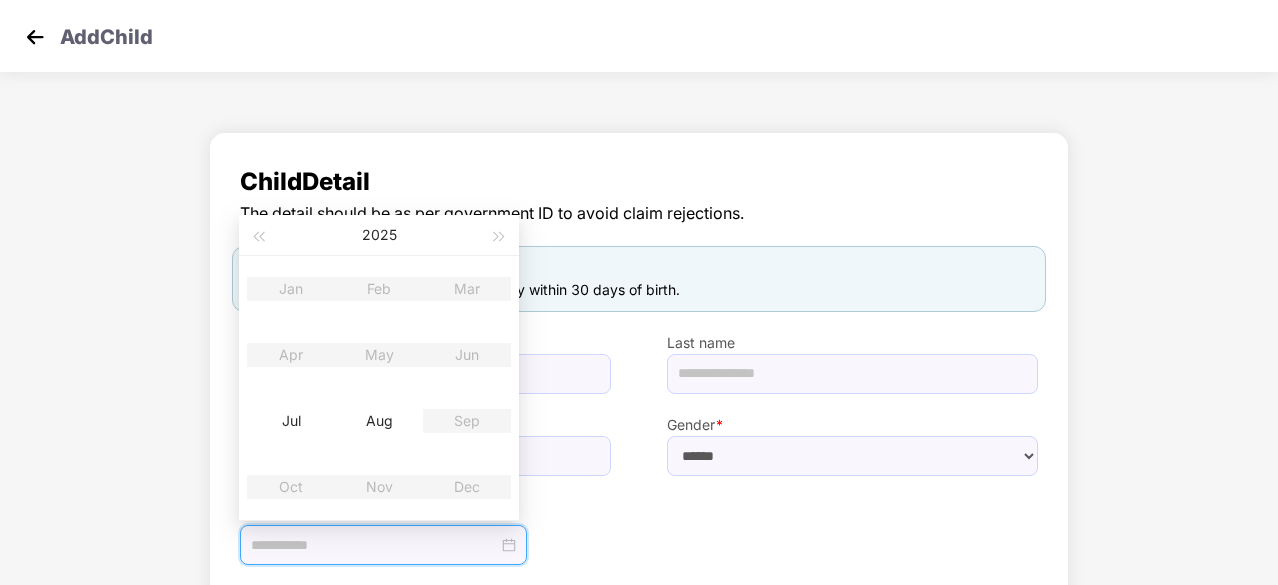 type on "**********" 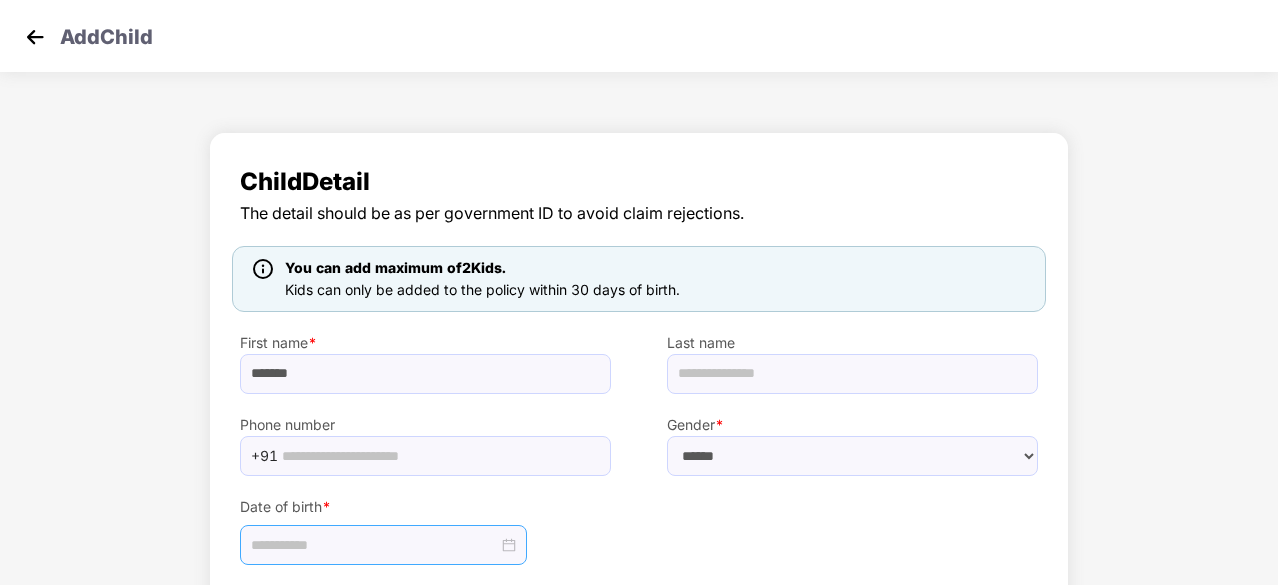 click at bounding box center (383, 545) 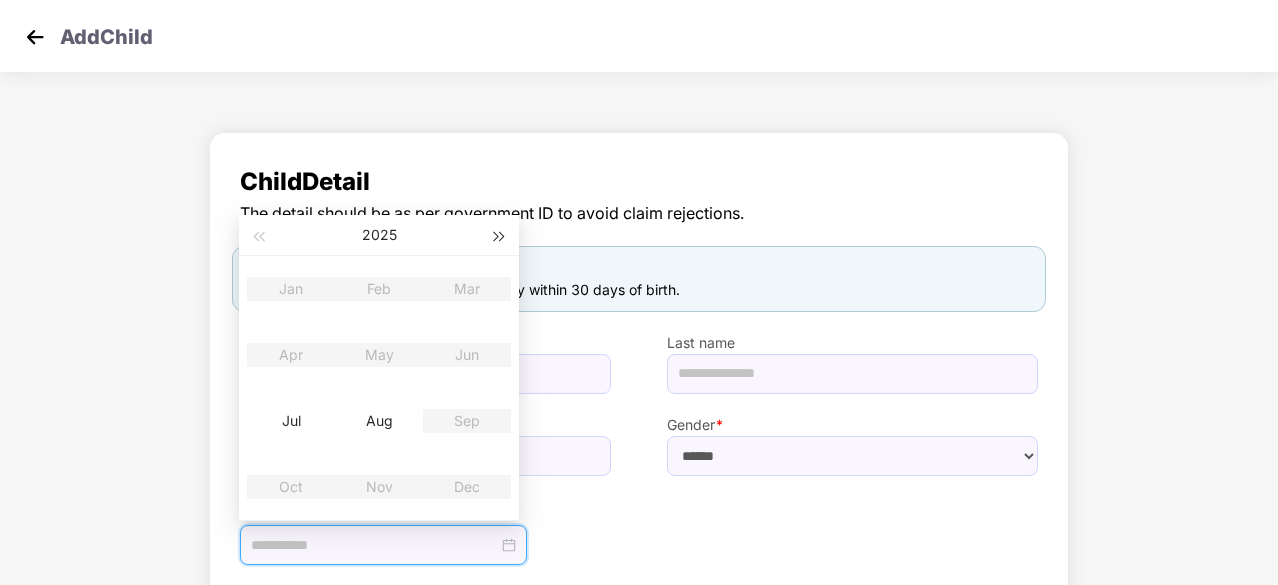 click at bounding box center (500, 237) 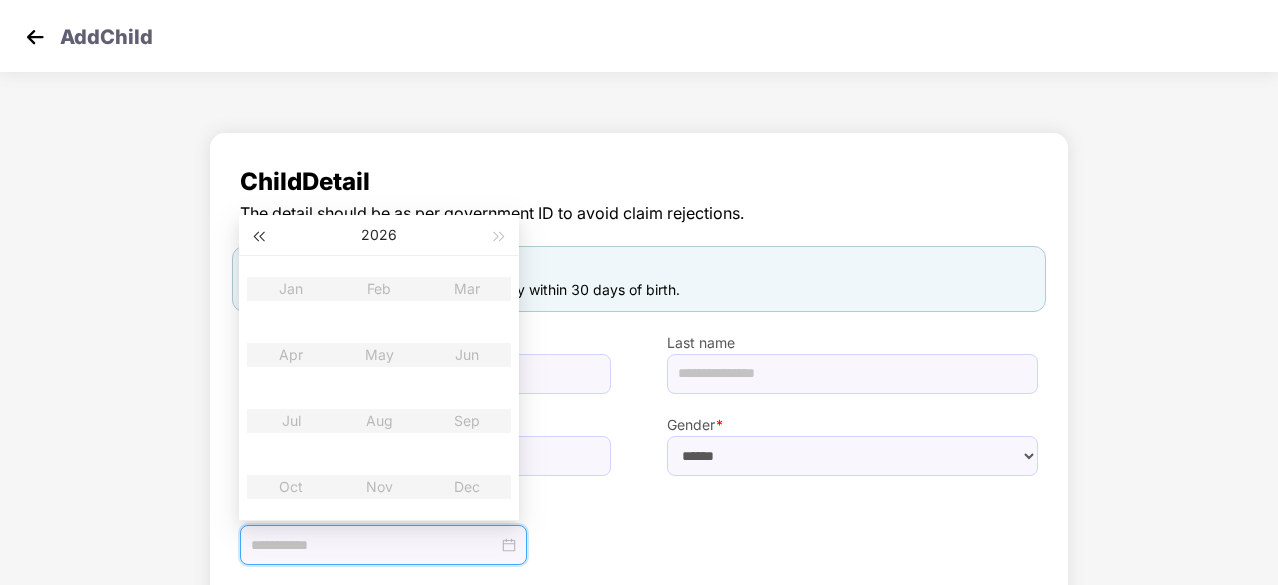 click at bounding box center (258, 237) 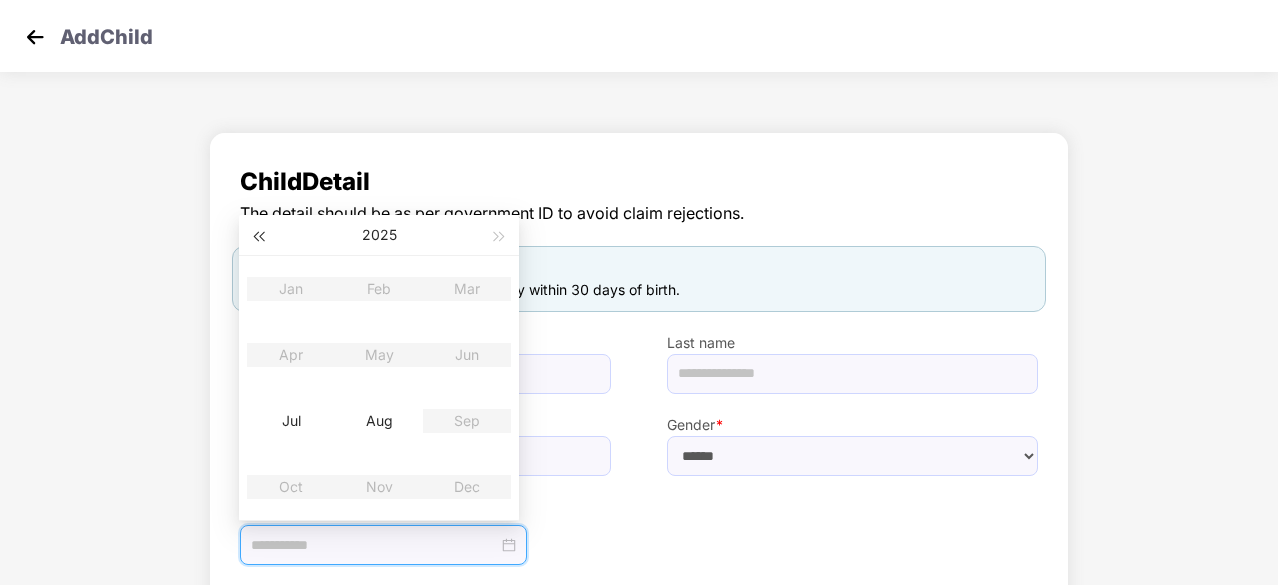 click at bounding box center [258, 237] 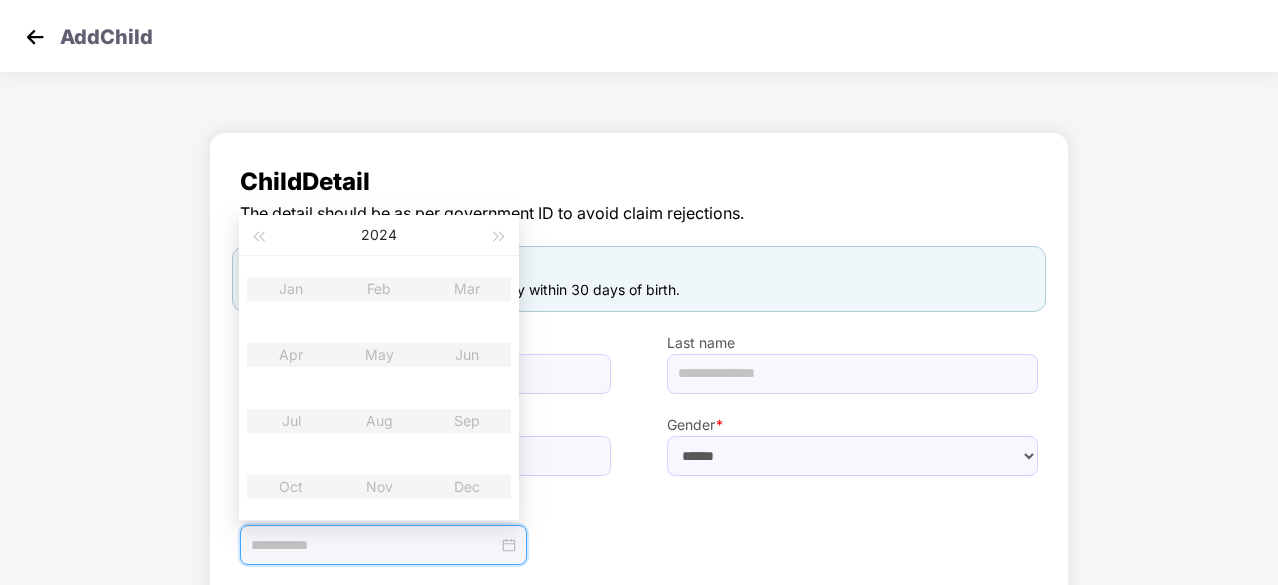 click on "Jan Feb Mar Apr May Jun Jul Aug Sep Oct Nov Dec" at bounding box center [379, 388] 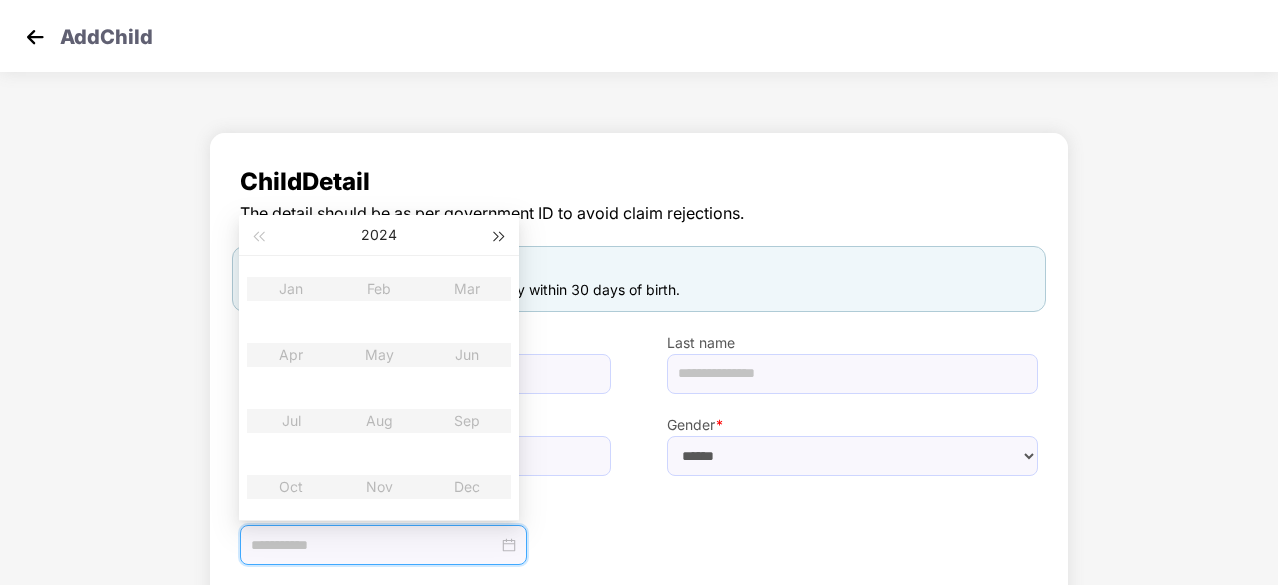 click at bounding box center (500, 237) 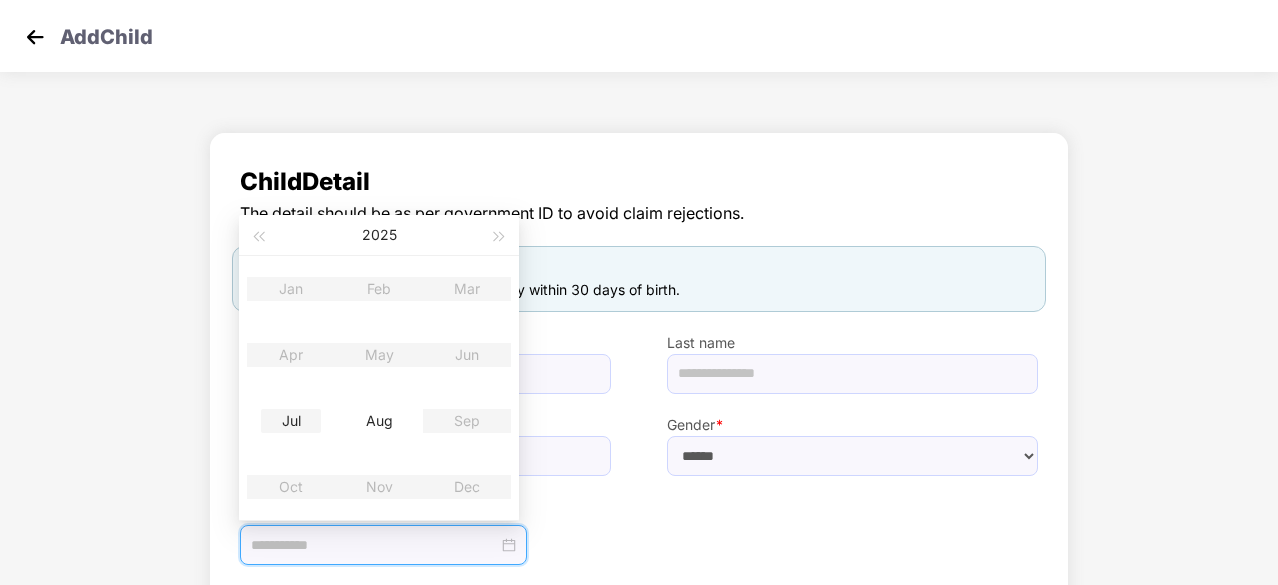 type on "**********" 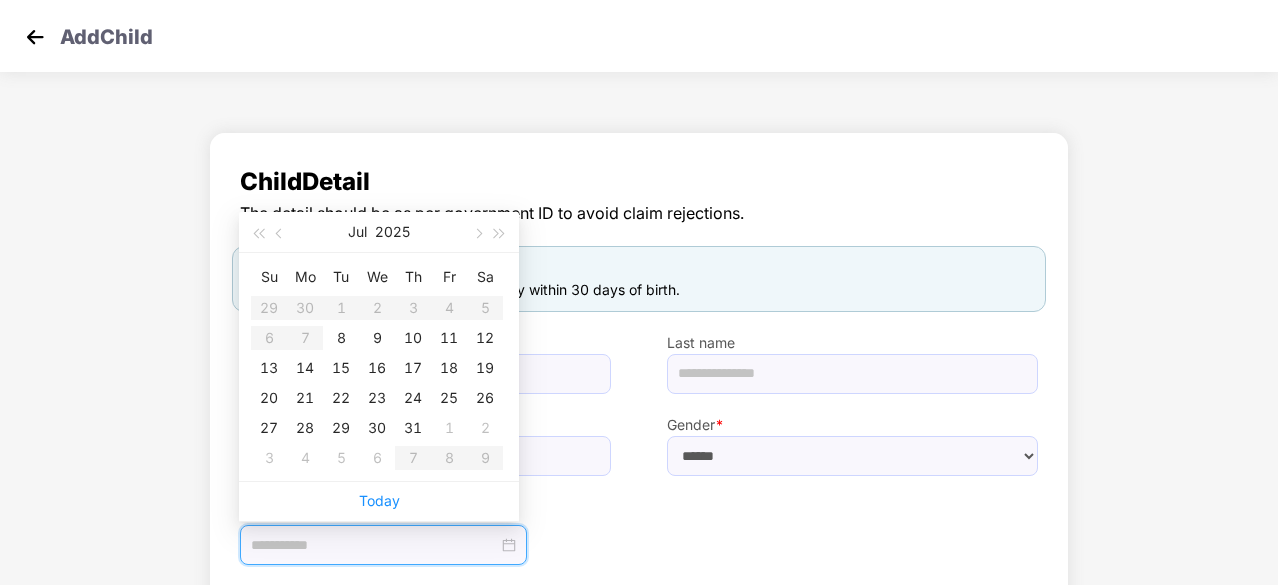 type on "**********" 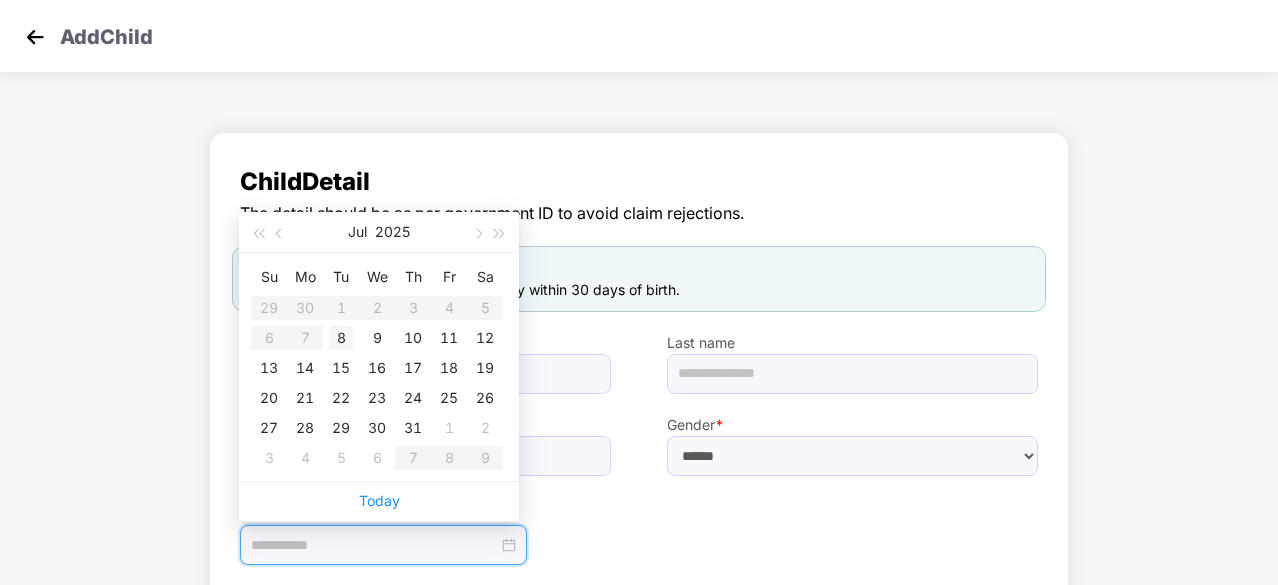 click on "8" at bounding box center [341, 338] 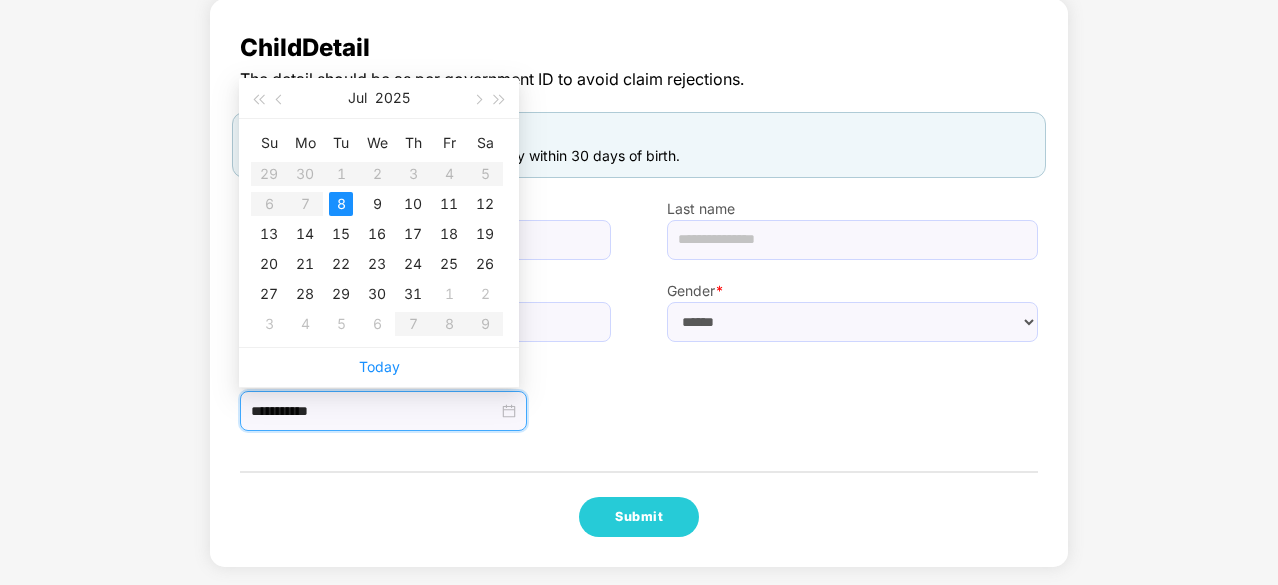scroll, scrollTop: 135, scrollLeft: 0, axis: vertical 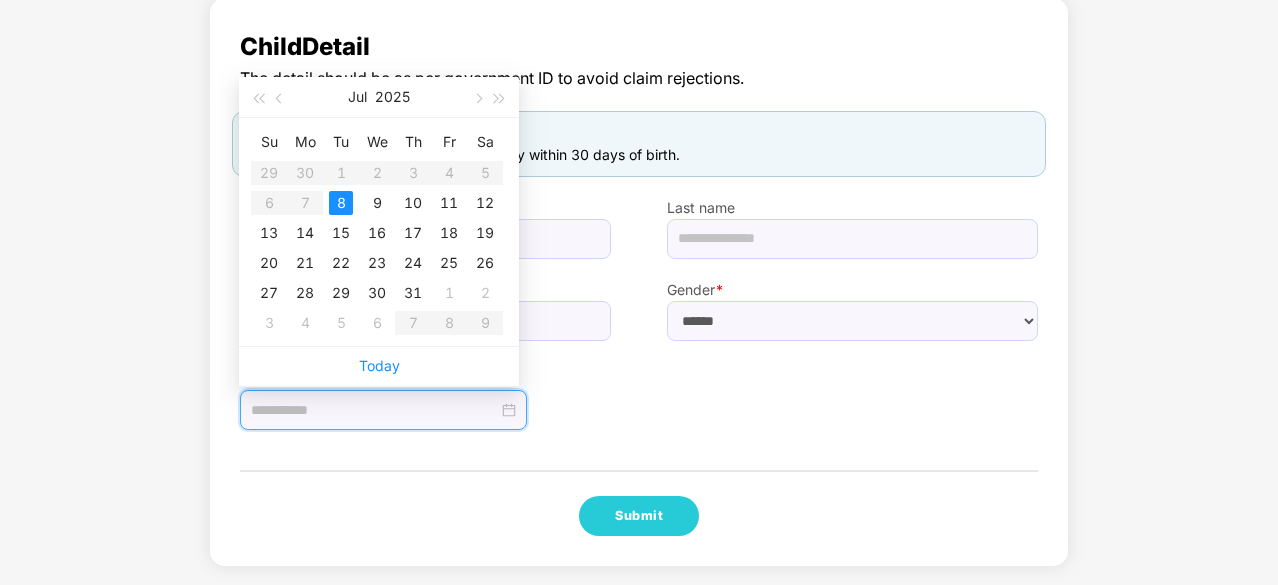type on "**********" 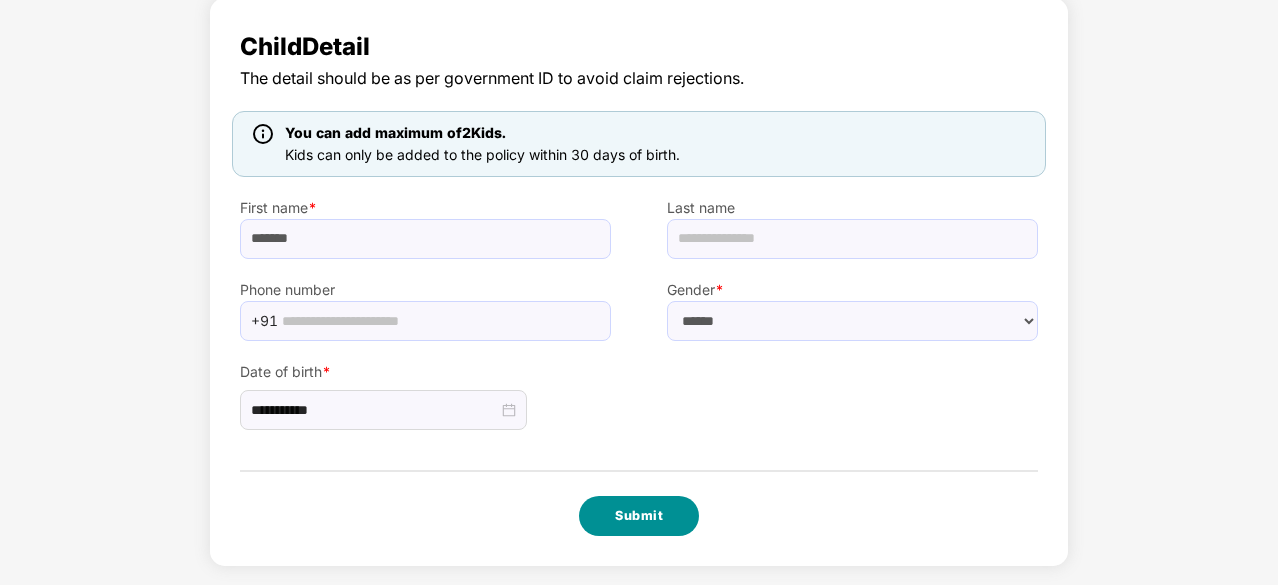 click on "Submit" at bounding box center (639, 516) 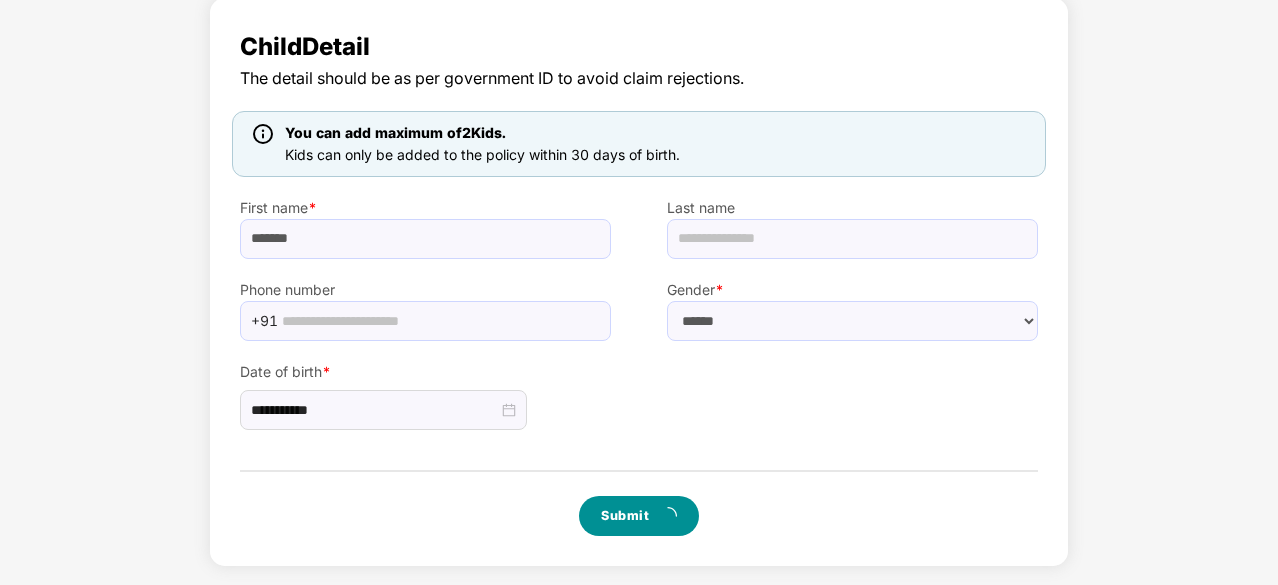 scroll, scrollTop: 0, scrollLeft: 0, axis: both 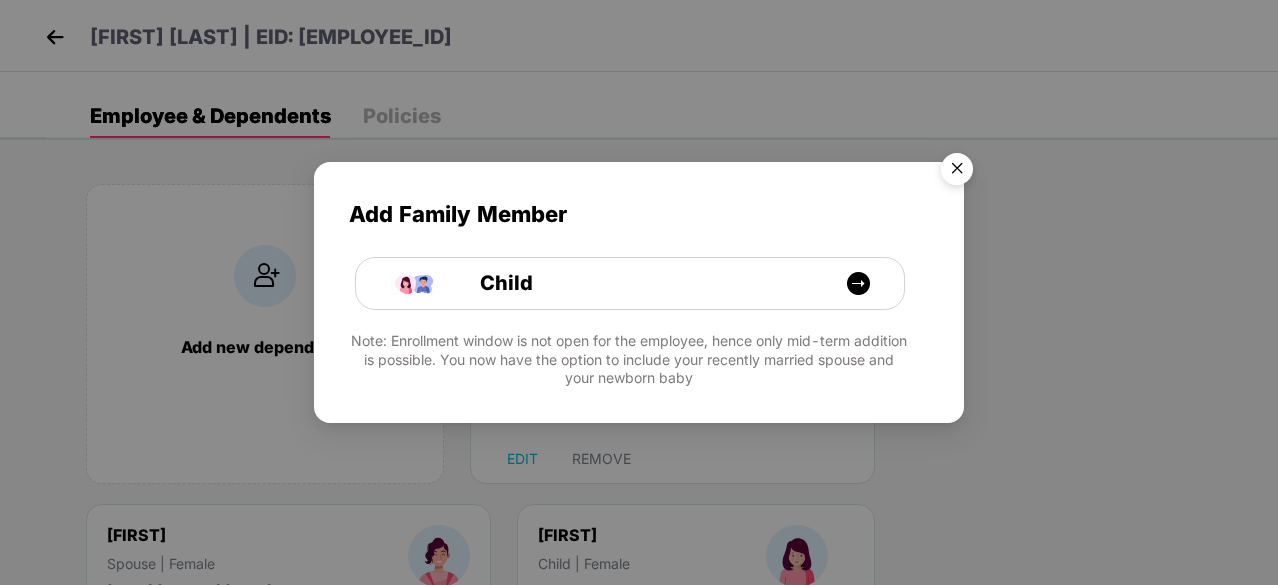 click at bounding box center (957, 172) 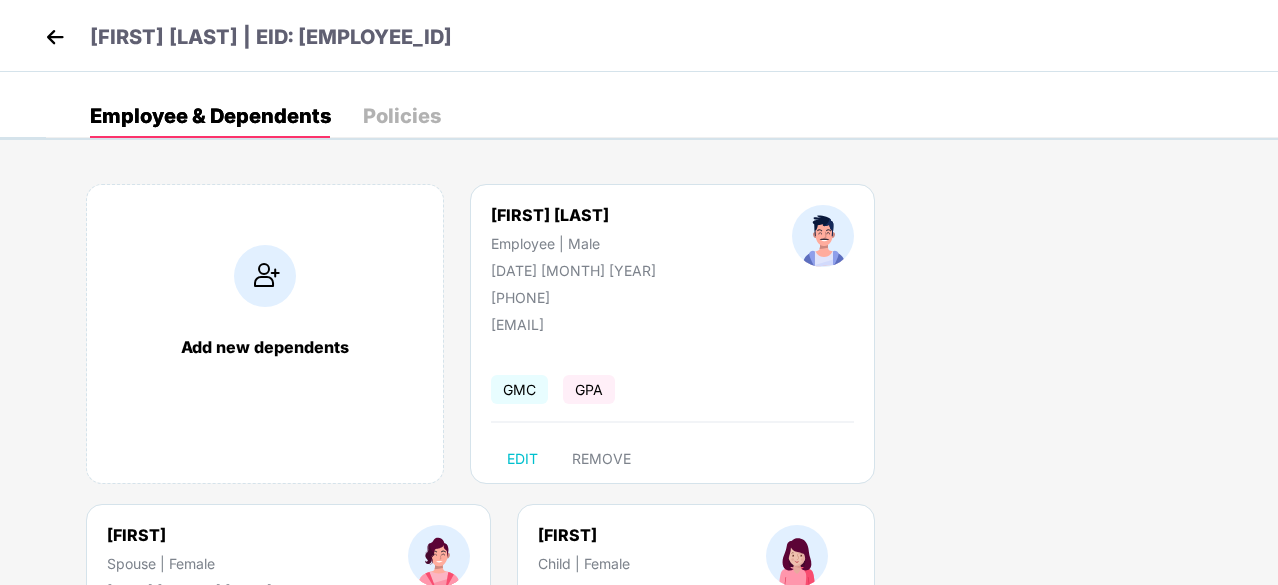 click at bounding box center (797, 556) 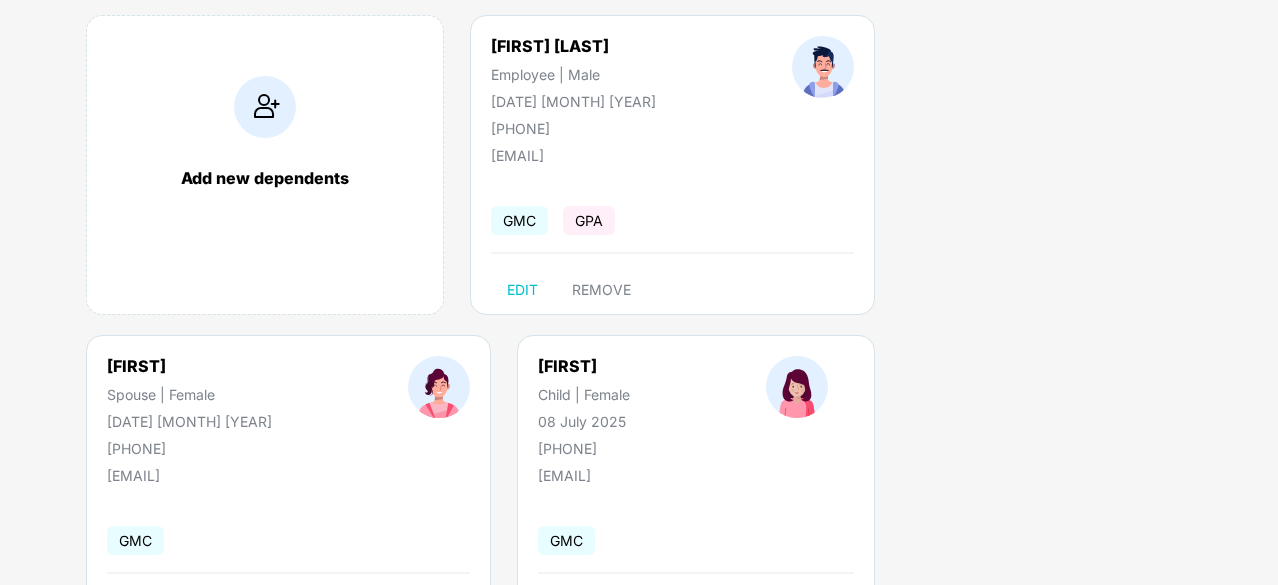 scroll, scrollTop: 200, scrollLeft: 0, axis: vertical 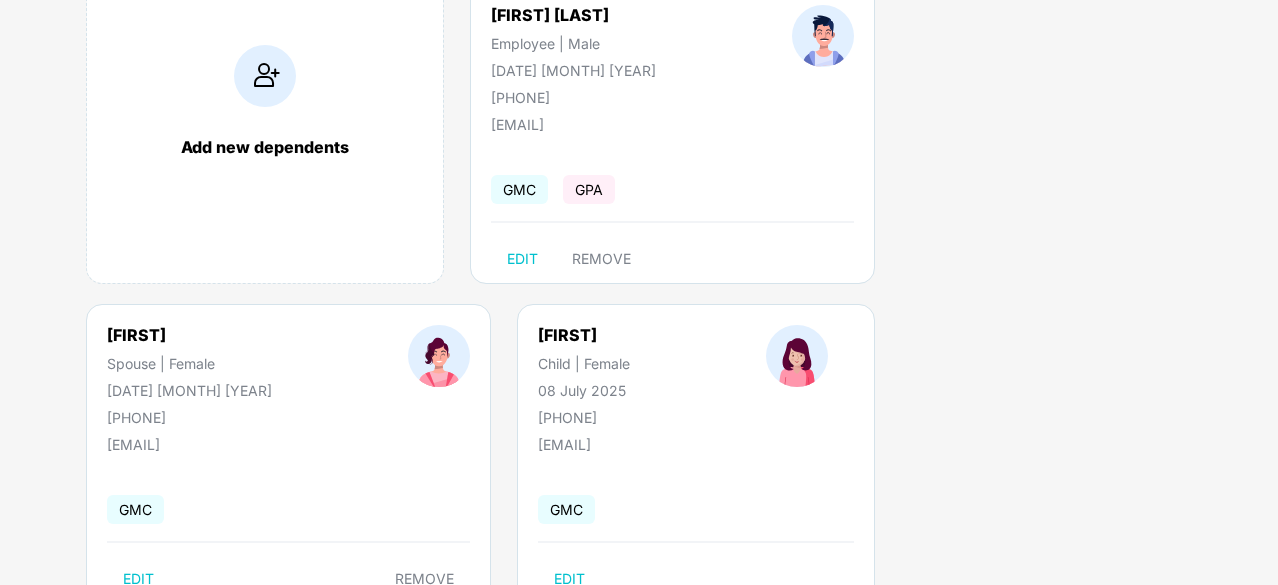 click on "GMC" at bounding box center (566, 509) 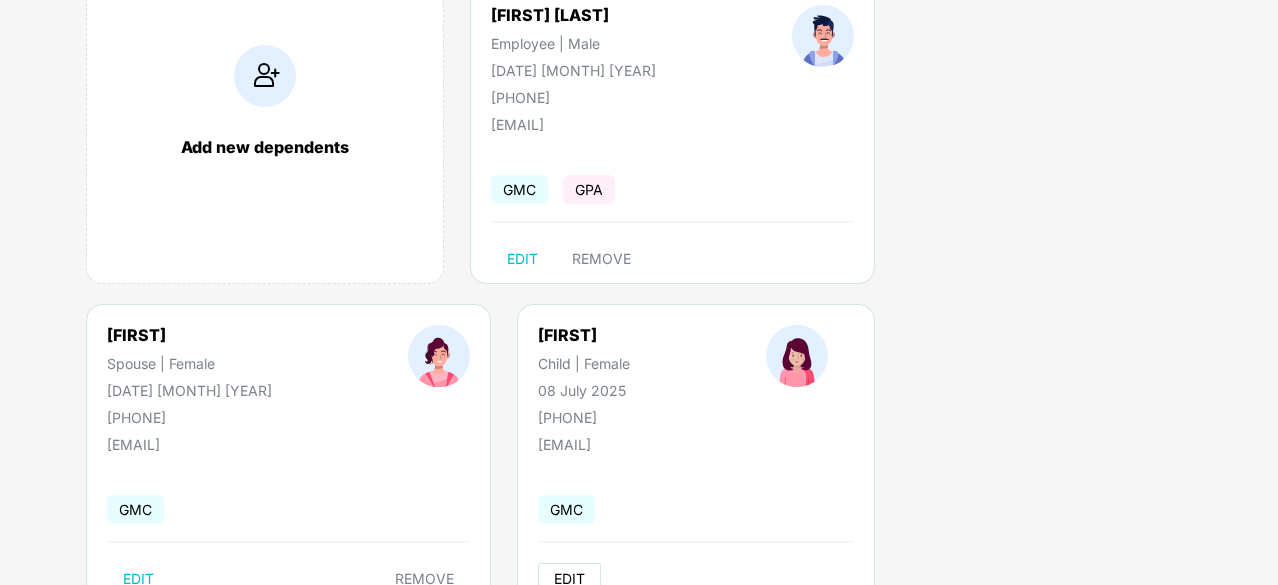 click on "EDIT" at bounding box center [569, 579] 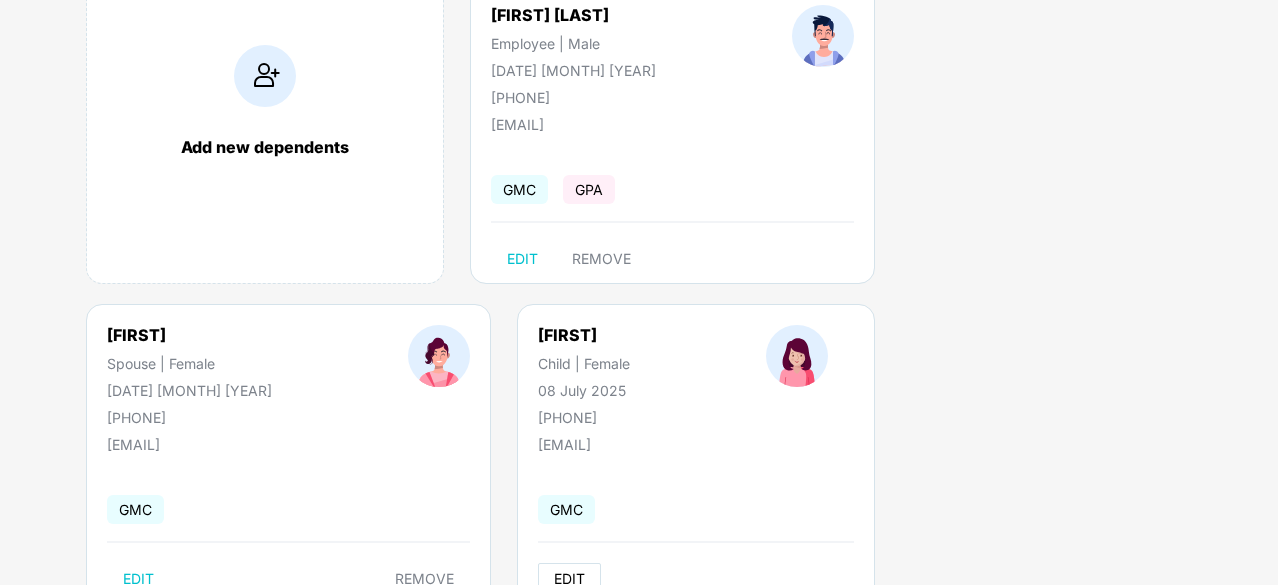 select on "*****" 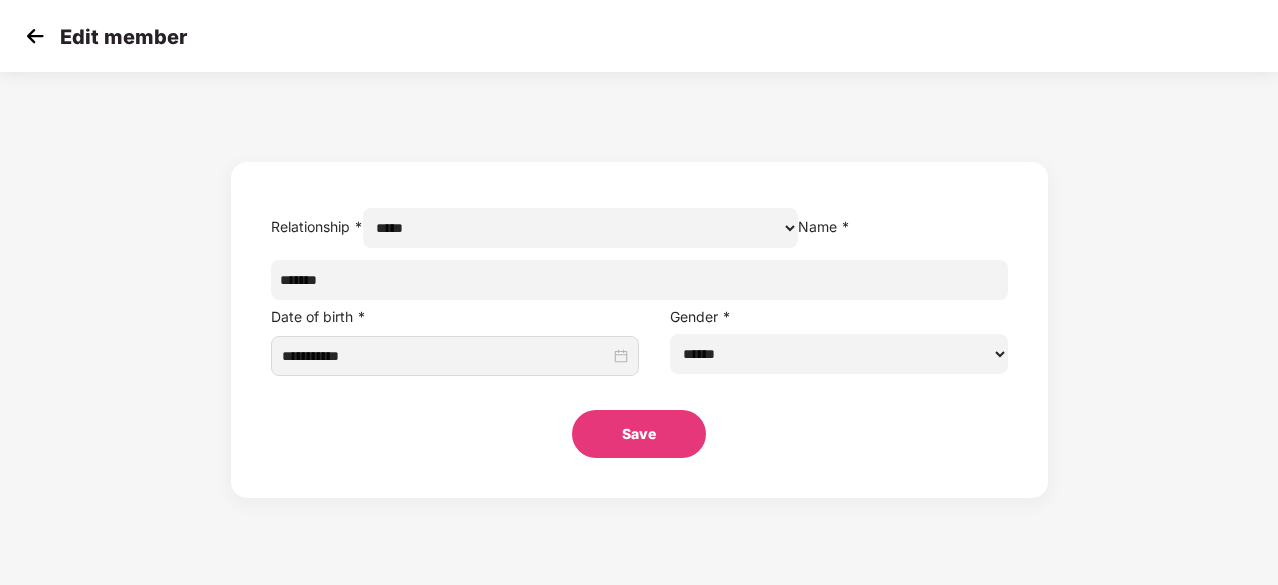 scroll, scrollTop: 0, scrollLeft: 0, axis: both 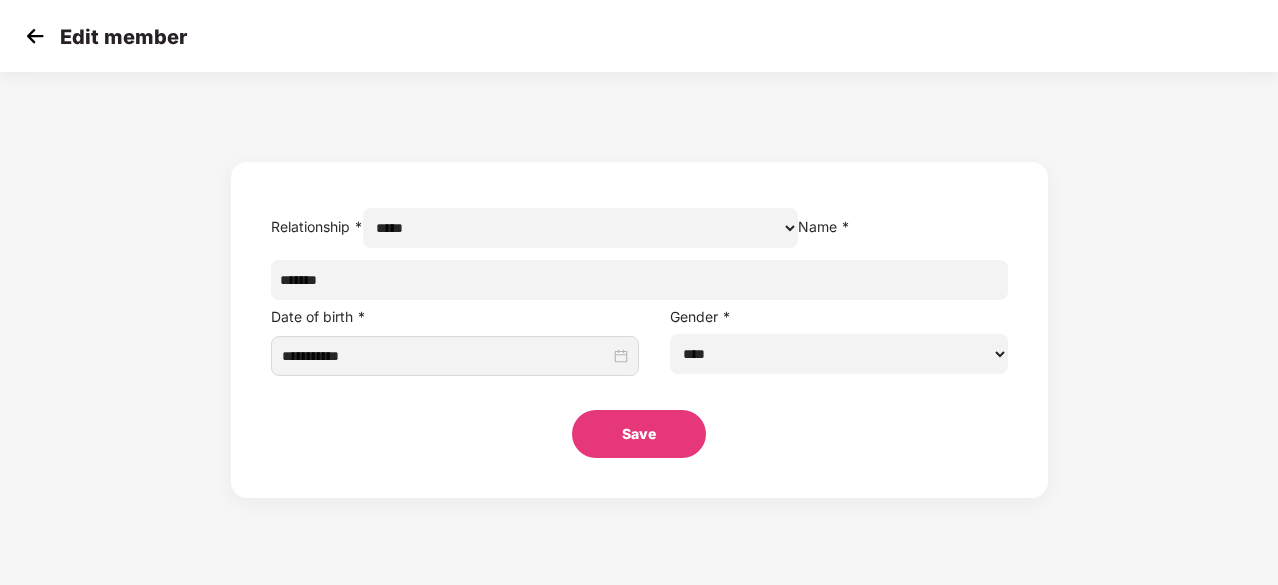 click on "****** **** ******" at bounding box center [839, 354] 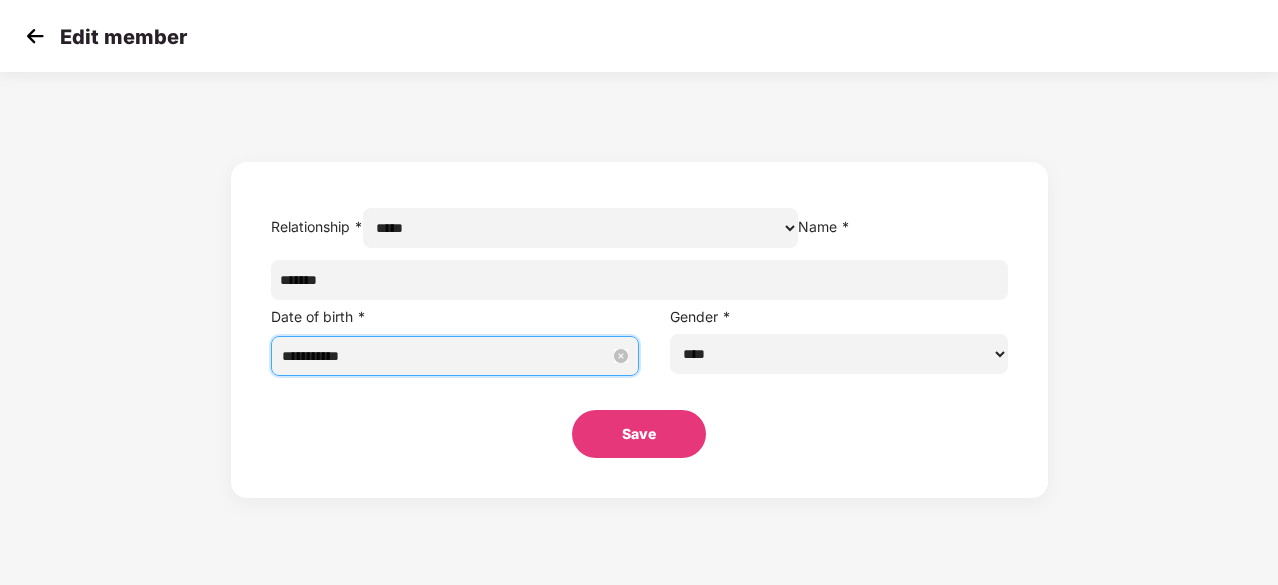 click on "**********" at bounding box center [446, 356] 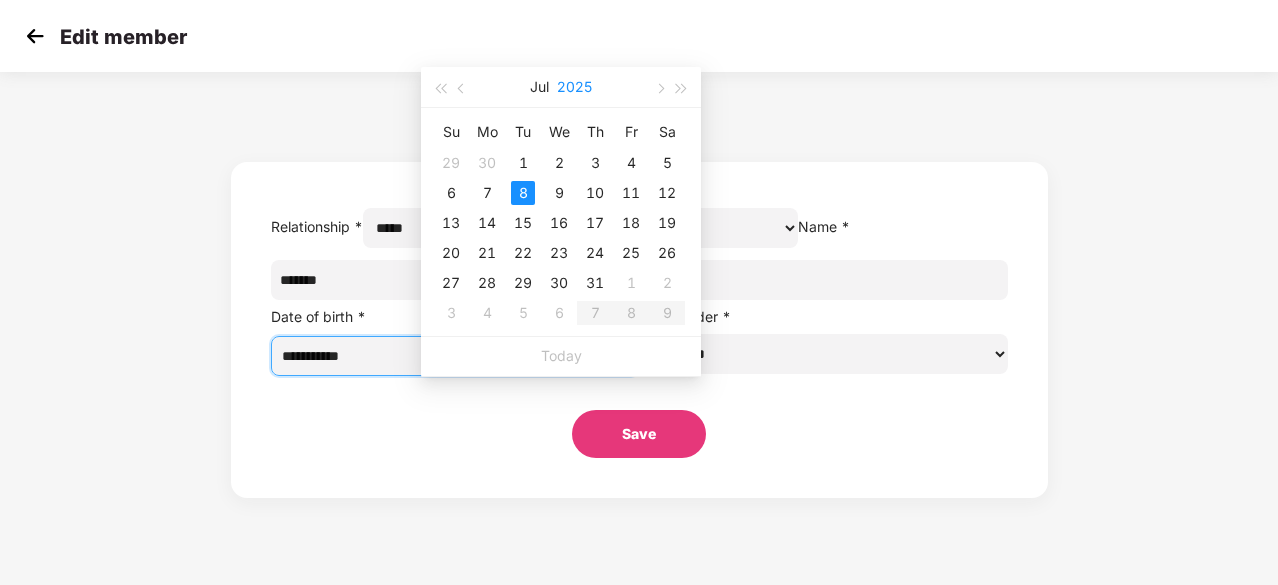 click on "2025" at bounding box center (574, 87) 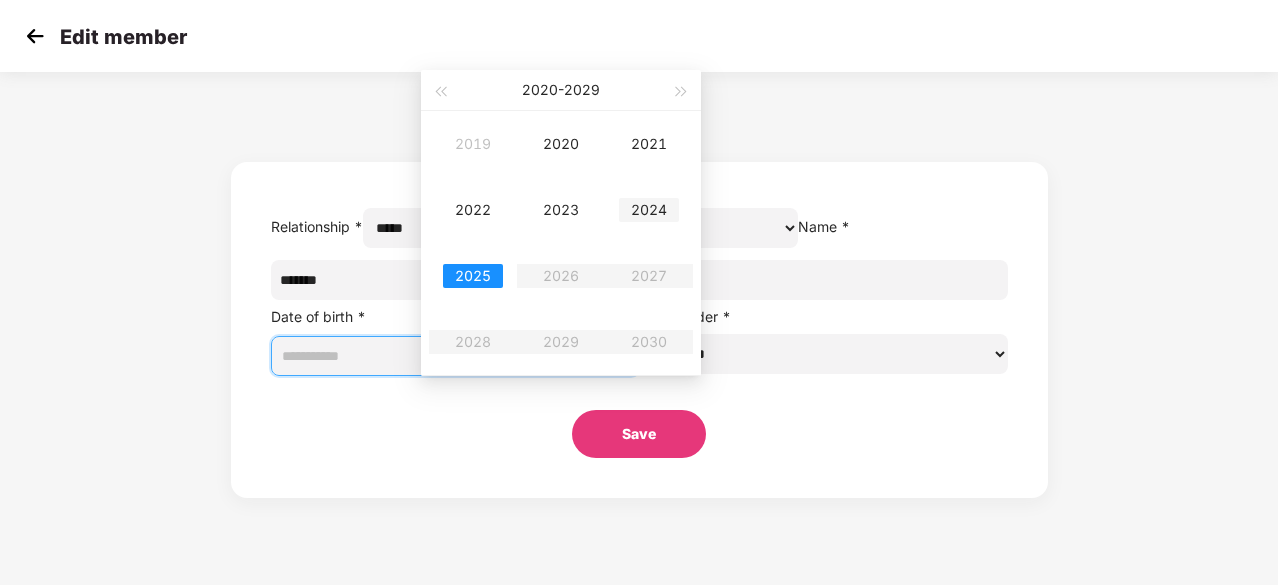 click on "2024" at bounding box center [649, 210] 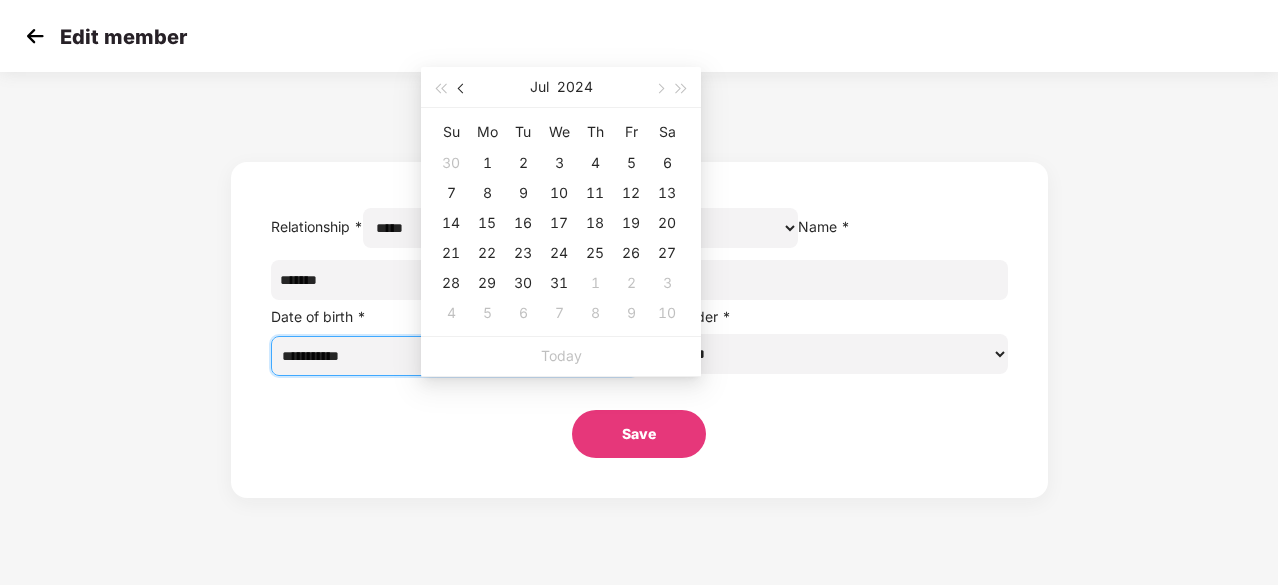click at bounding box center (463, 89) 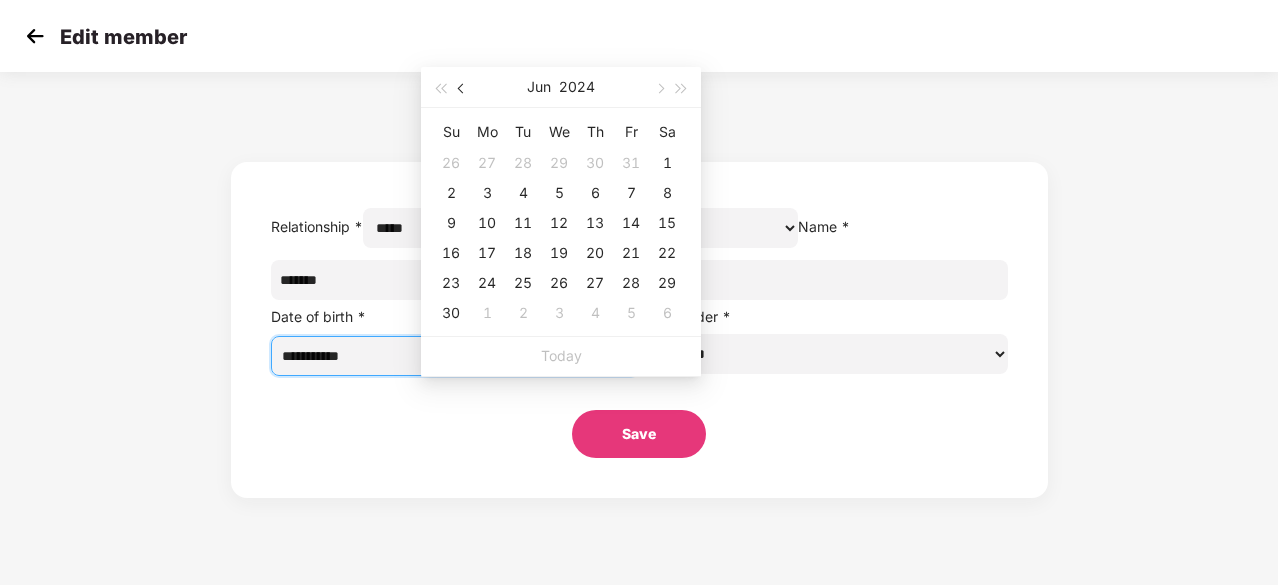 click at bounding box center [463, 89] 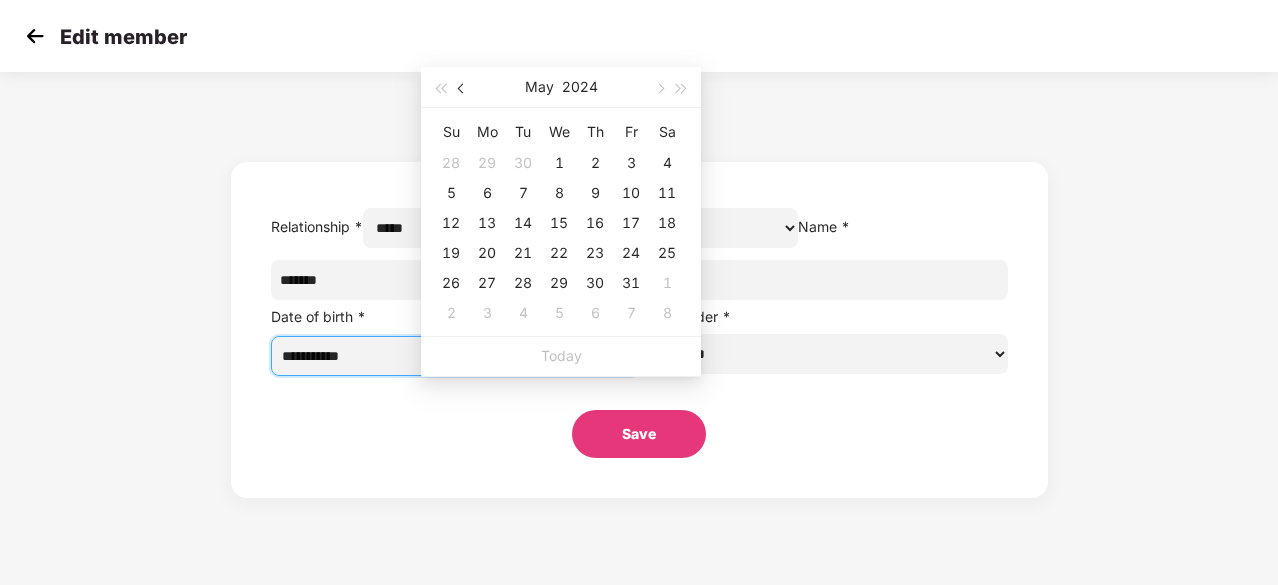 click at bounding box center [463, 89] 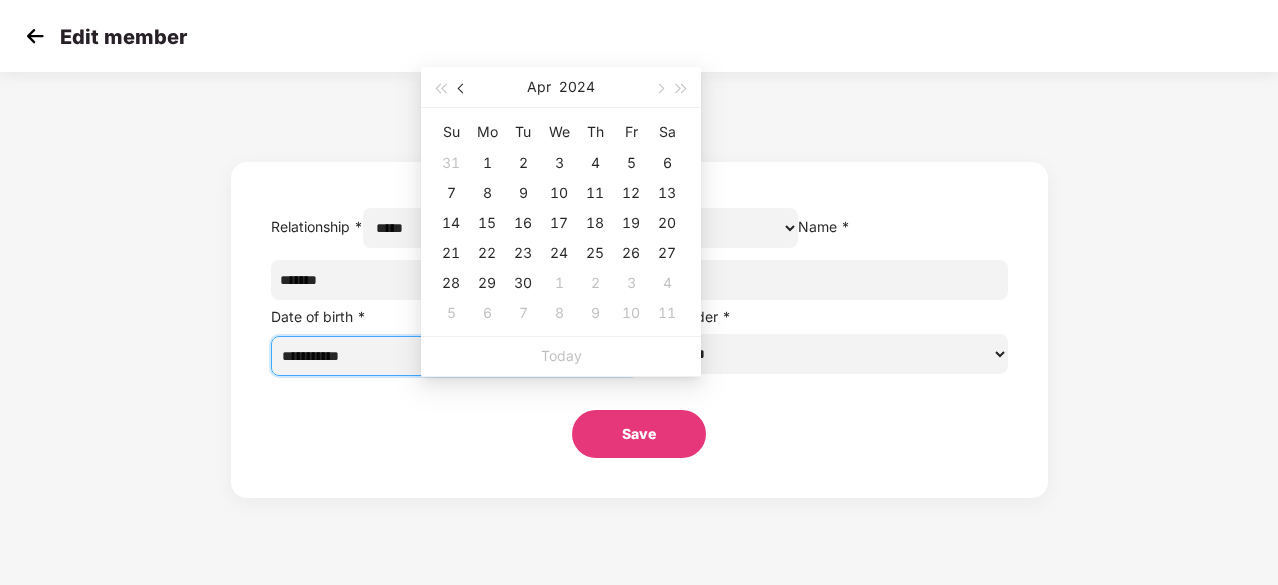 click at bounding box center [463, 89] 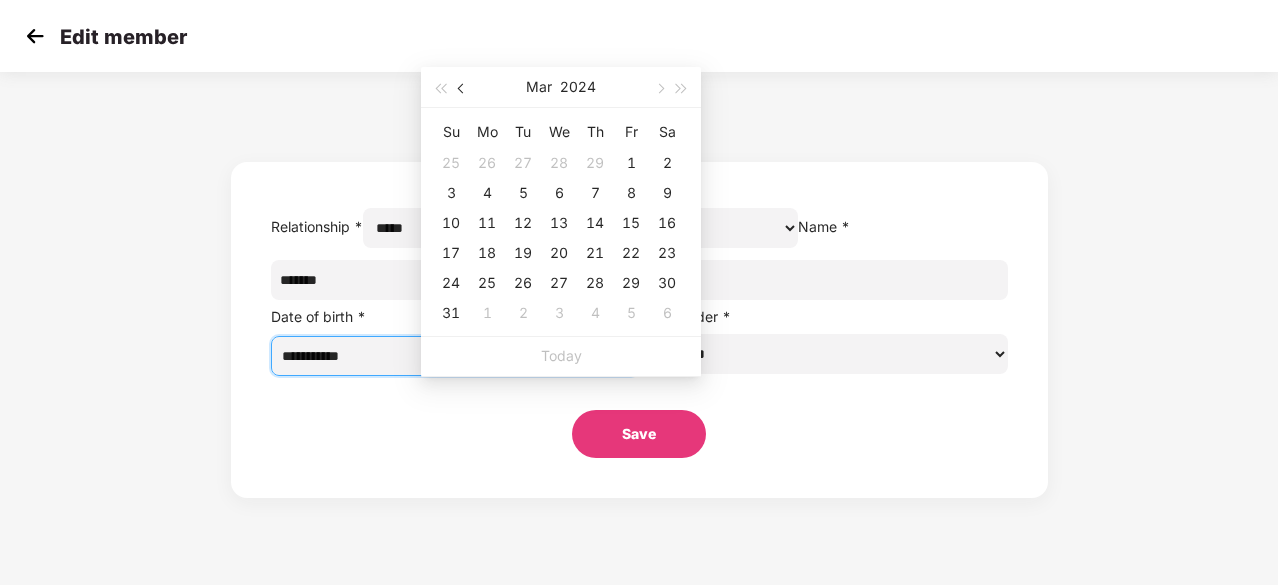 click at bounding box center (463, 89) 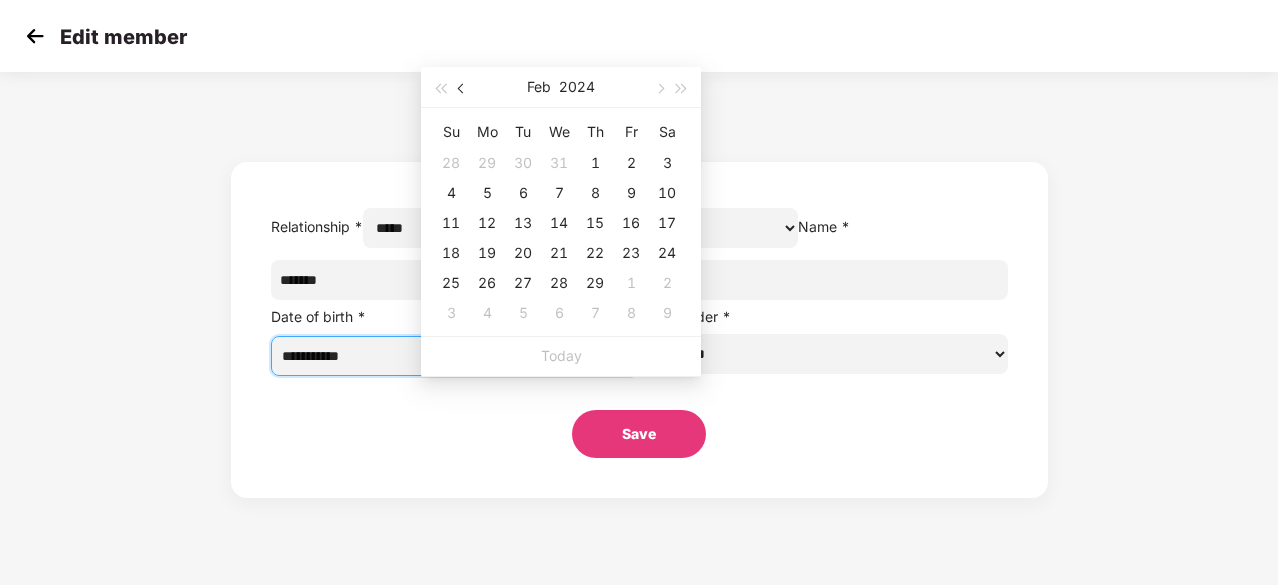 click at bounding box center [463, 89] 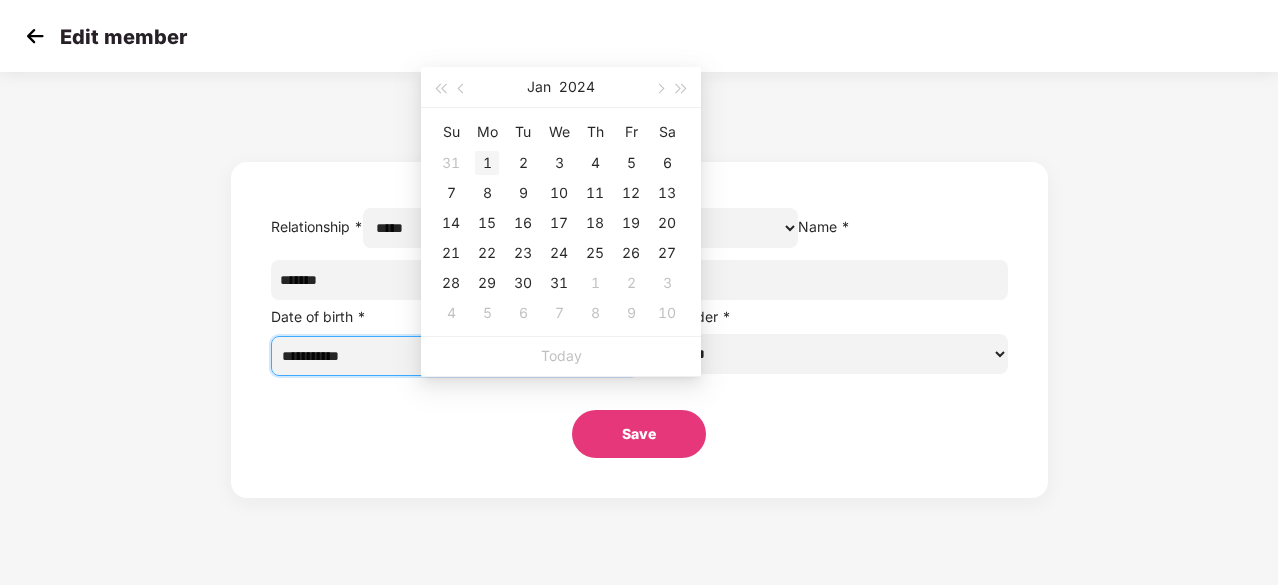 type on "**********" 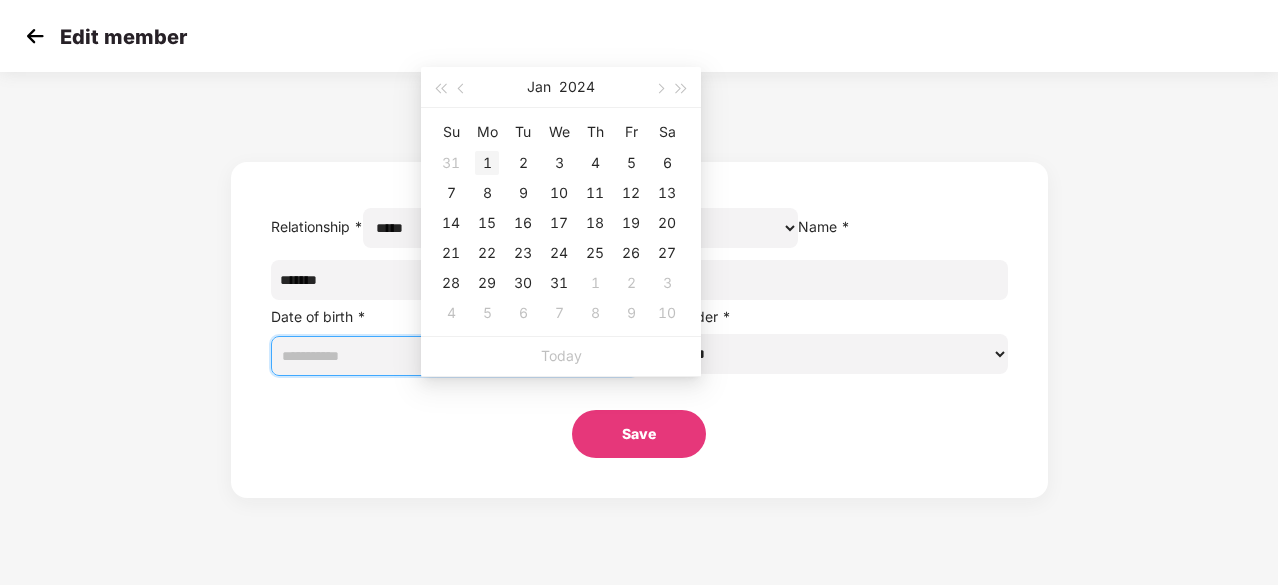 click on "1" at bounding box center (487, 163) 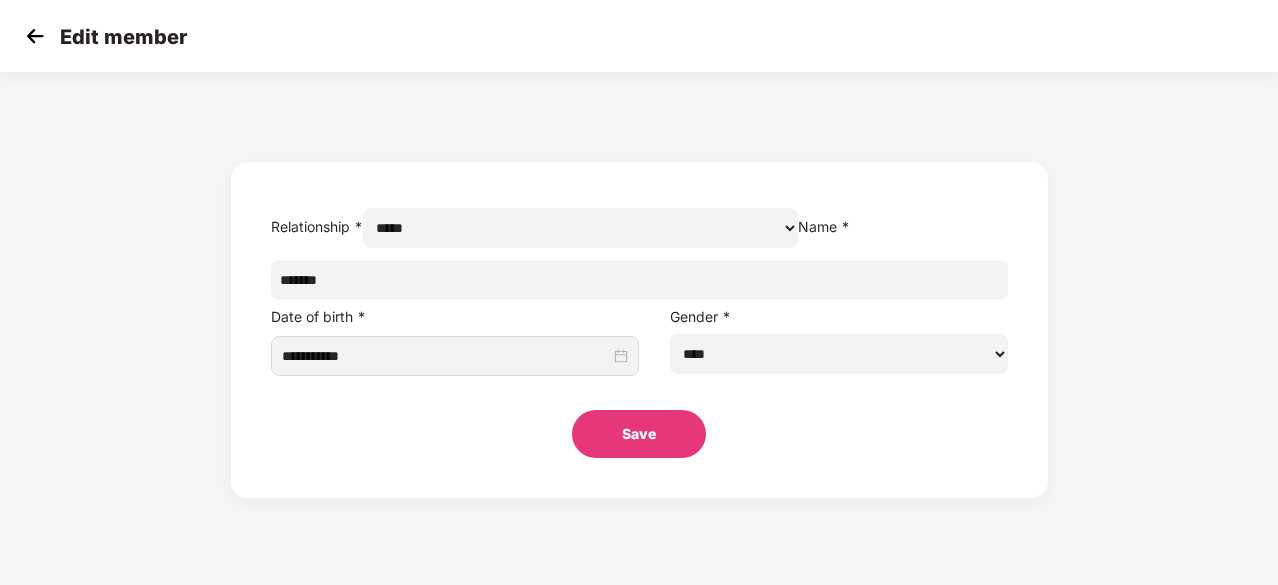 click on "Save" at bounding box center (639, 434) 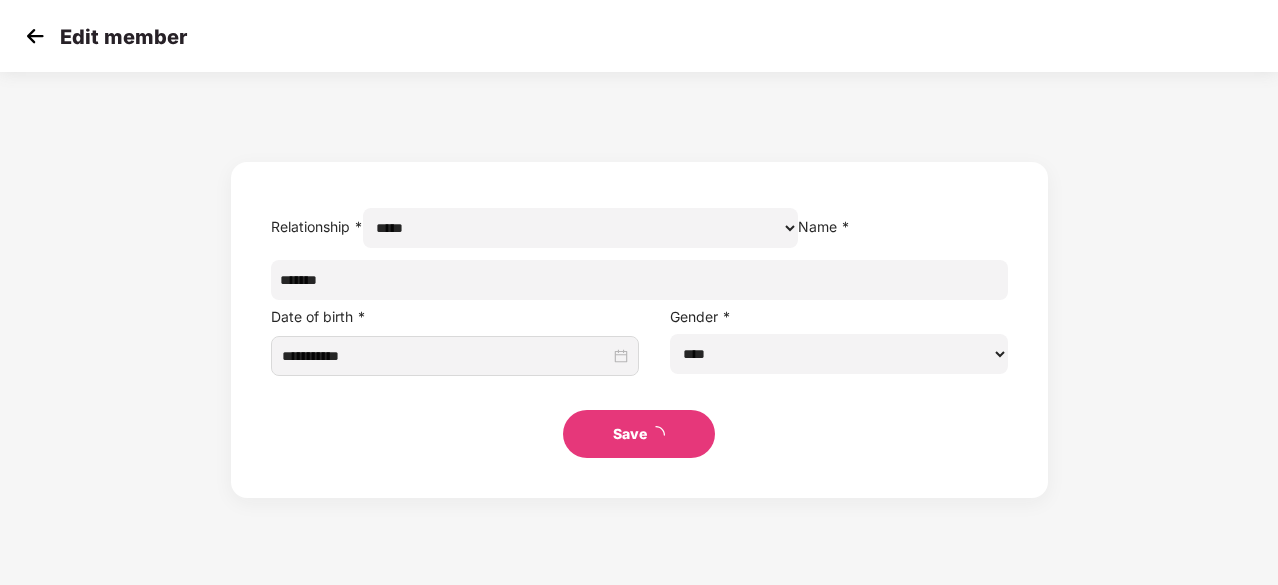 select on "*****" 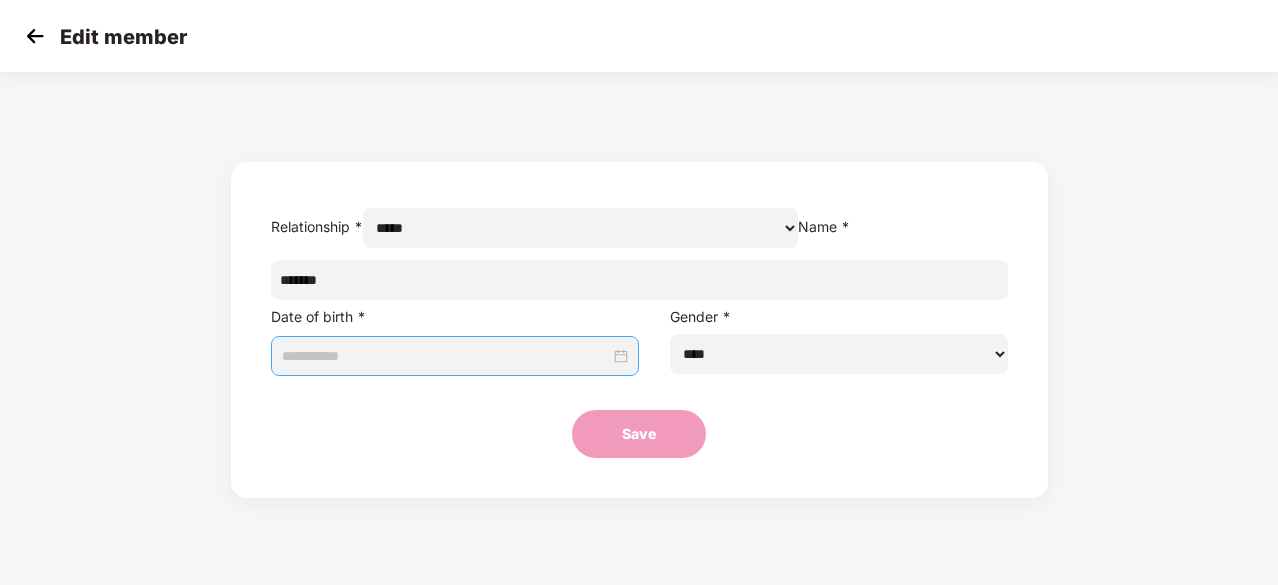 click at bounding box center (446, 356) 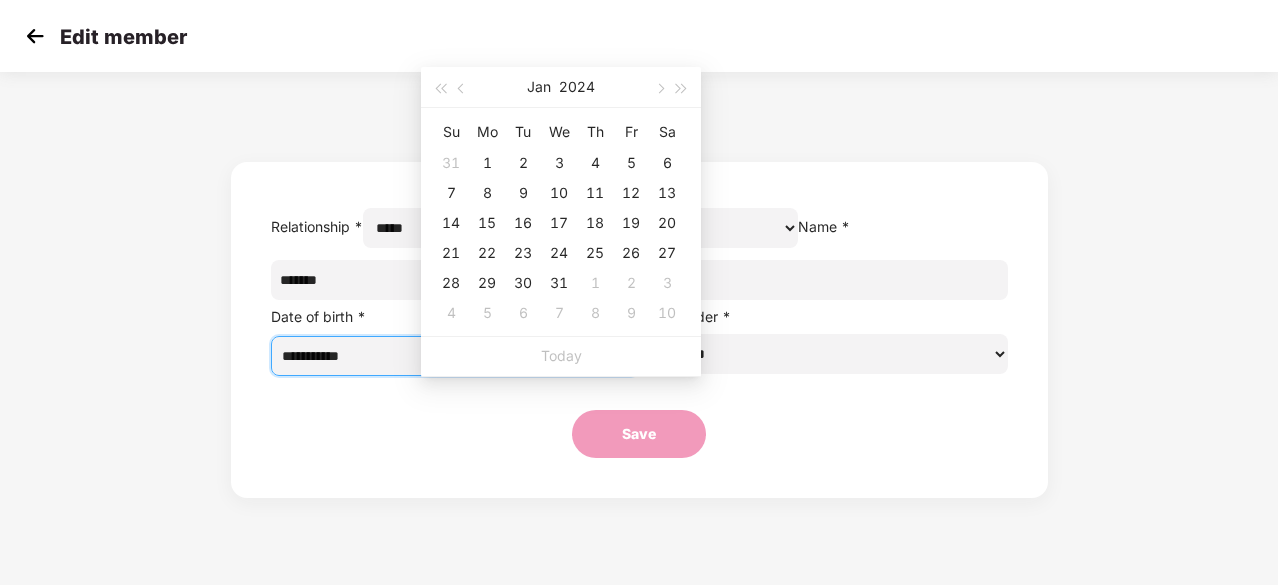 type on "**********" 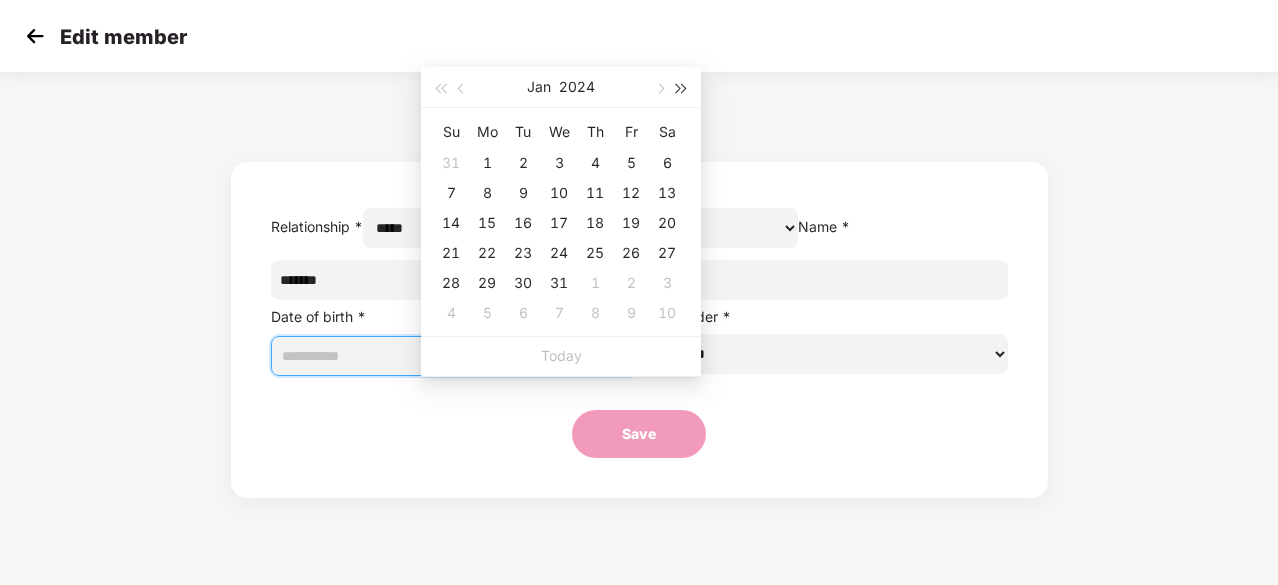 click at bounding box center (682, 89) 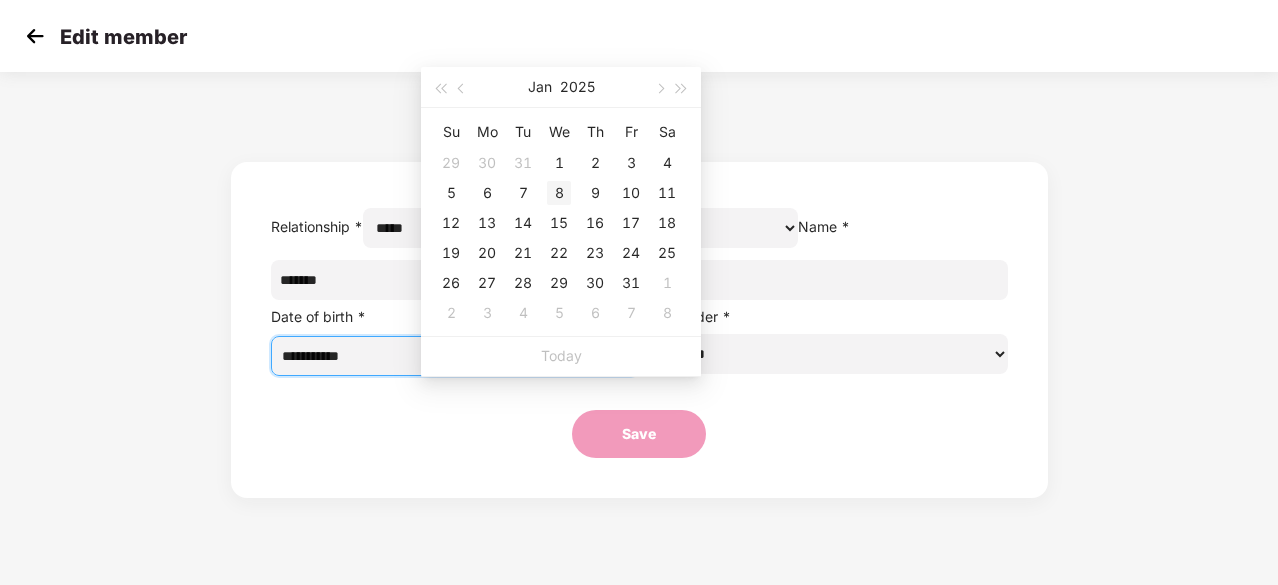 type on "**********" 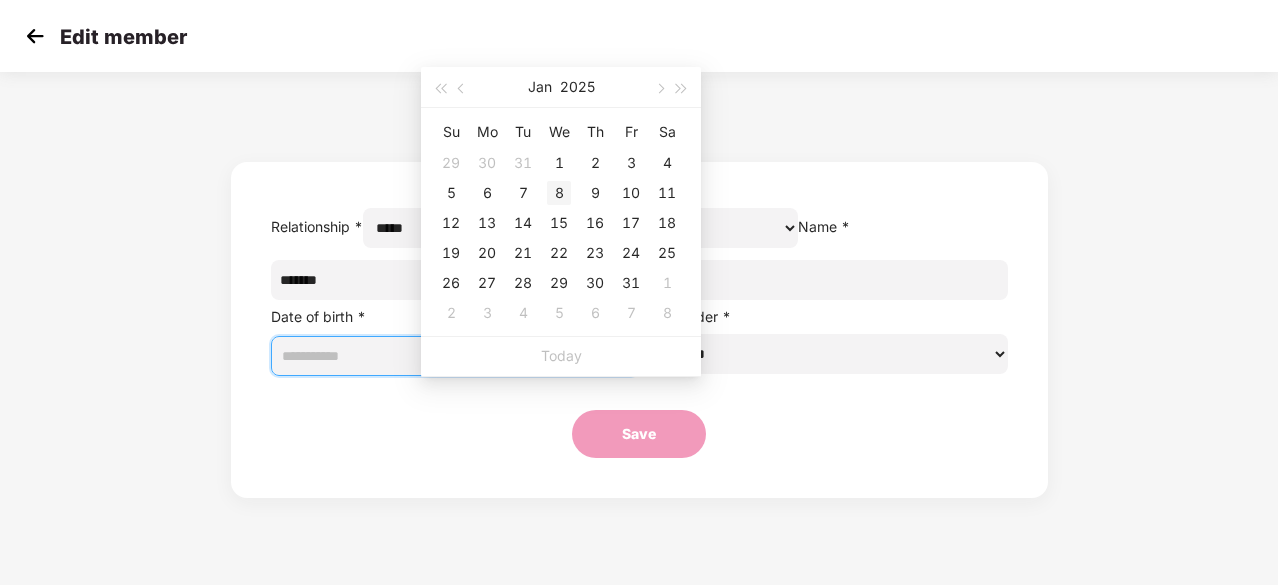 click on "8" at bounding box center [559, 193] 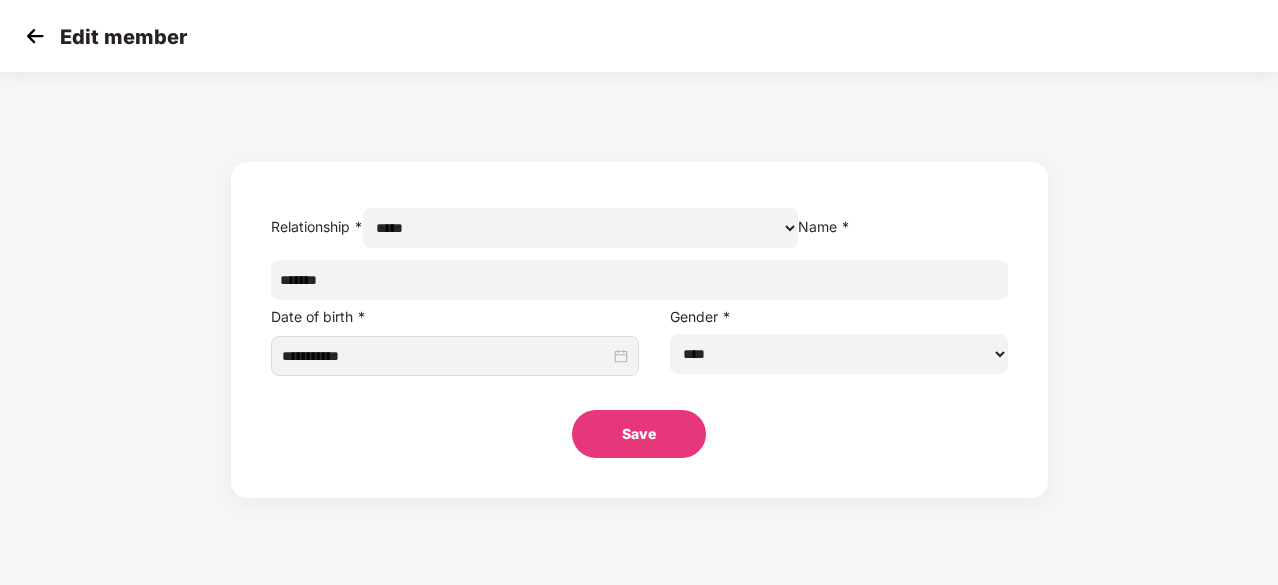 click on "Save" at bounding box center [639, 434] 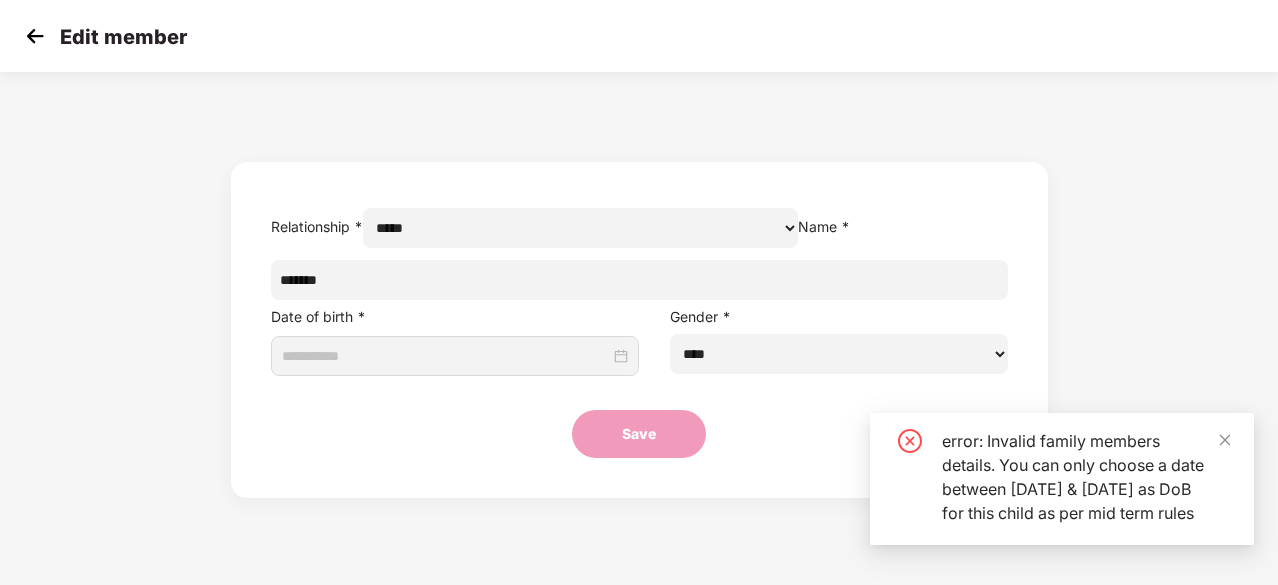 click at bounding box center [455, 356] 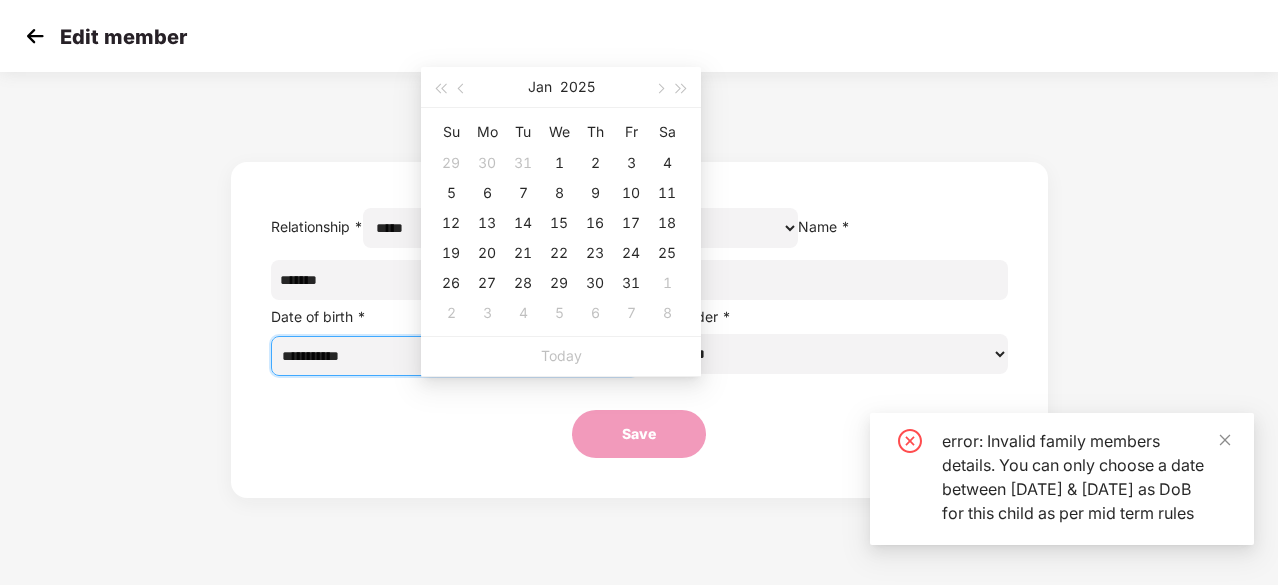type on "**********" 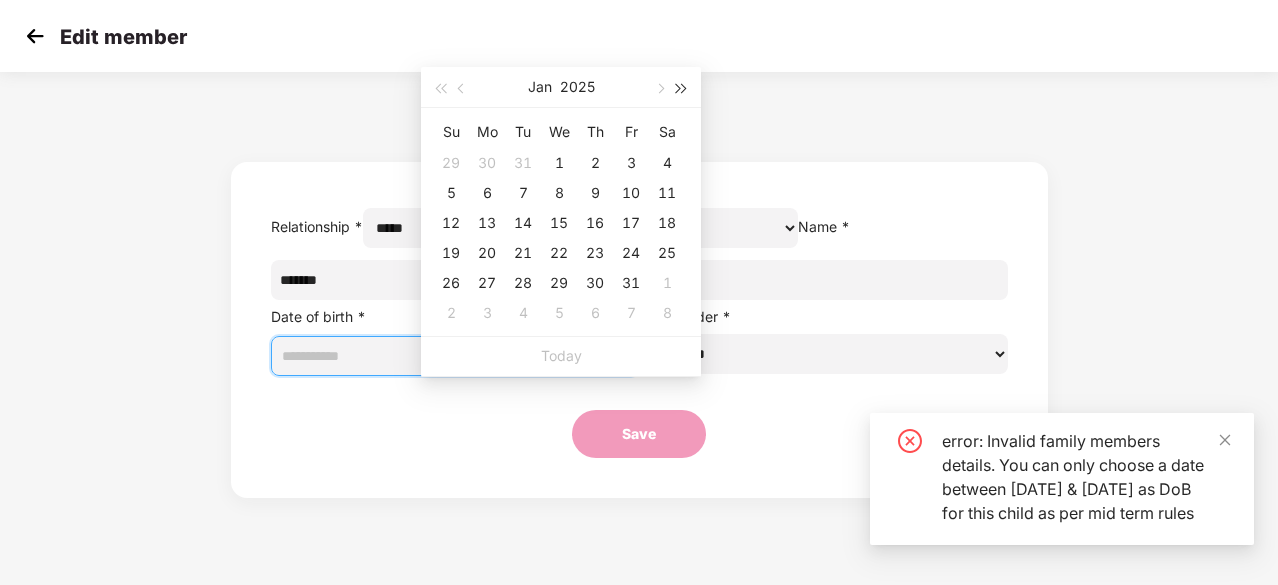 click at bounding box center [682, 87] 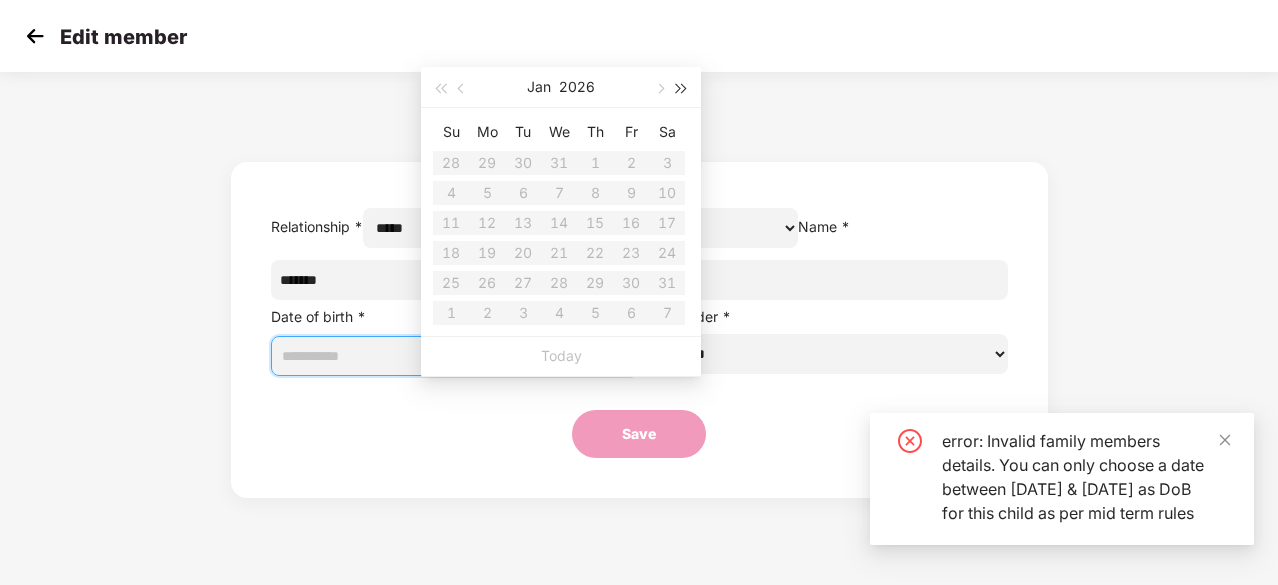 click at bounding box center [682, 87] 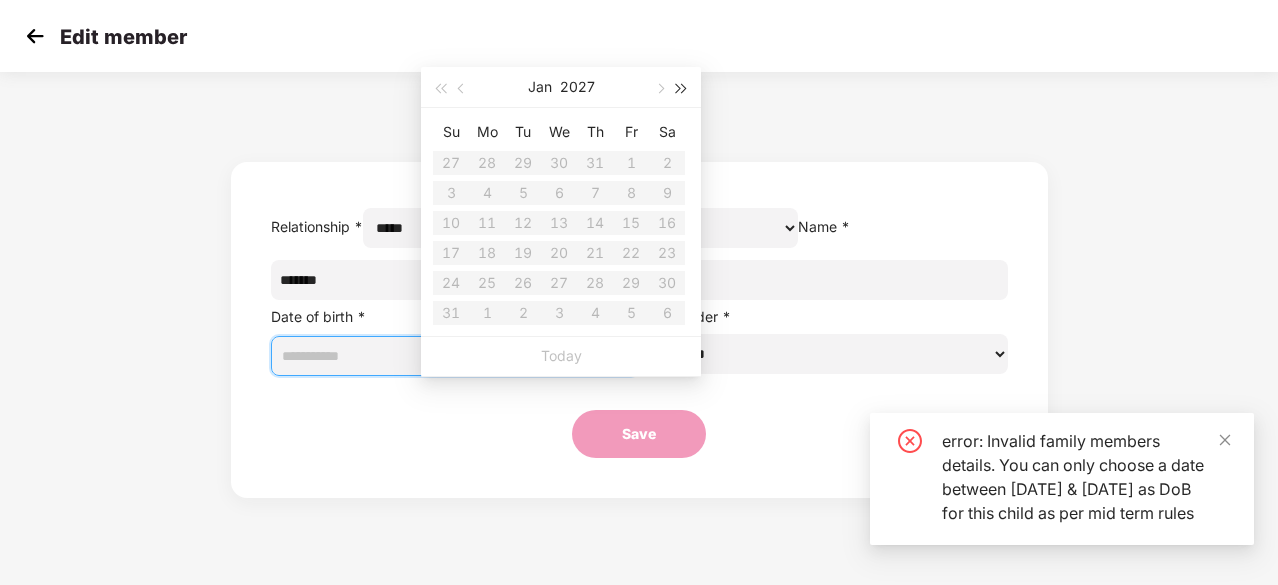 click at bounding box center (682, 87) 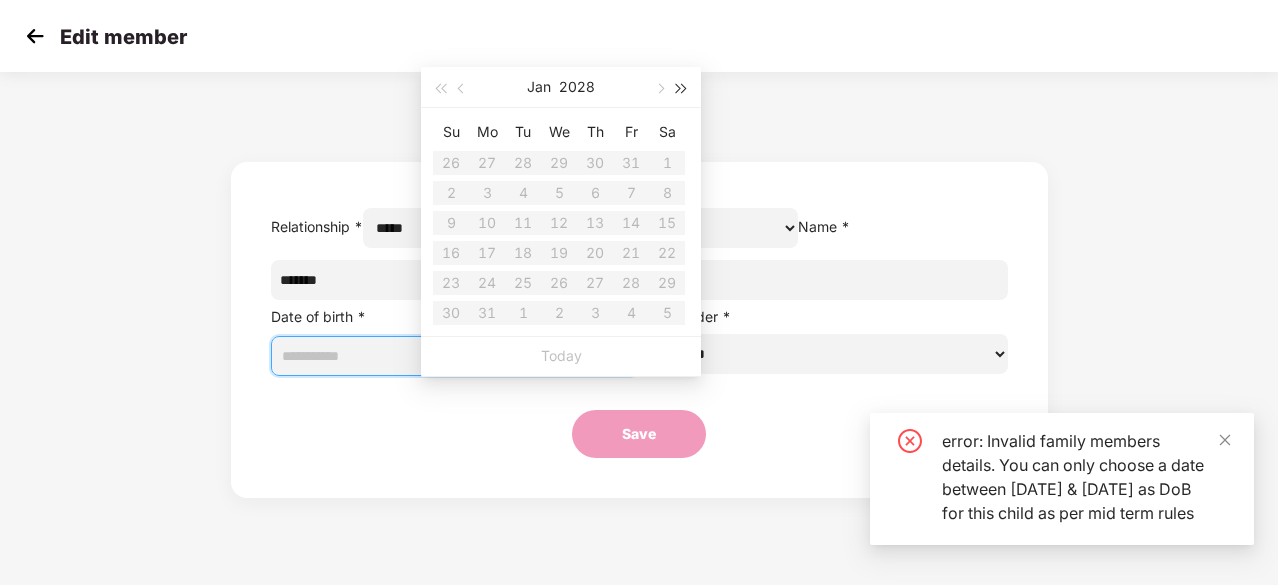 click at bounding box center (682, 87) 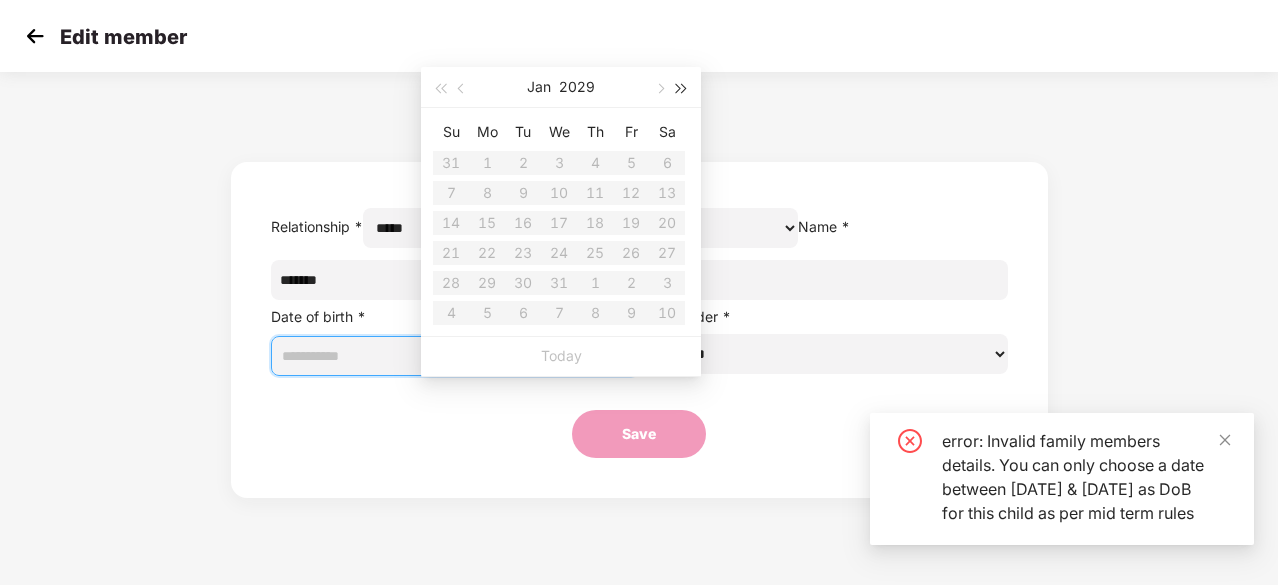 click at bounding box center (682, 87) 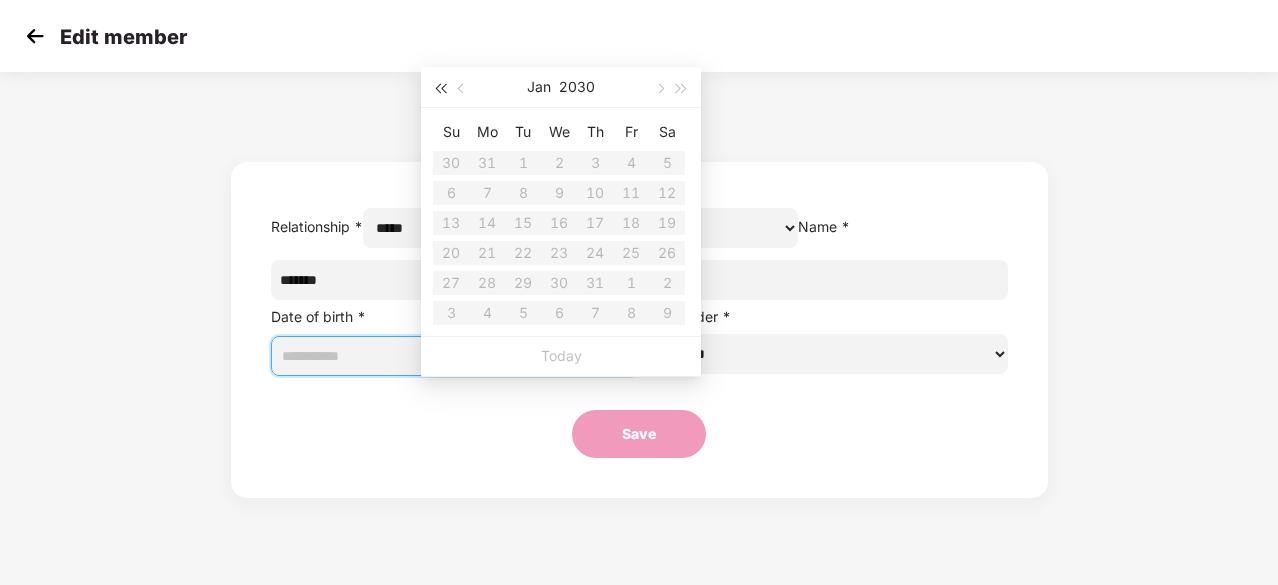 click at bounding box center (440, 89) 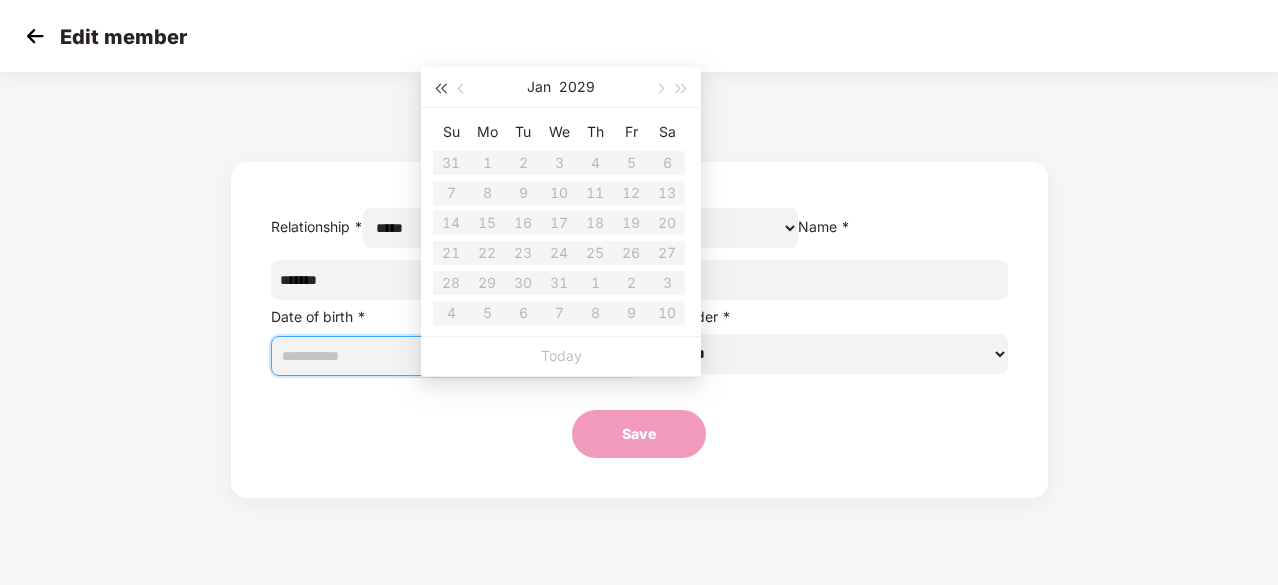 click at bounding box center [440, 89] 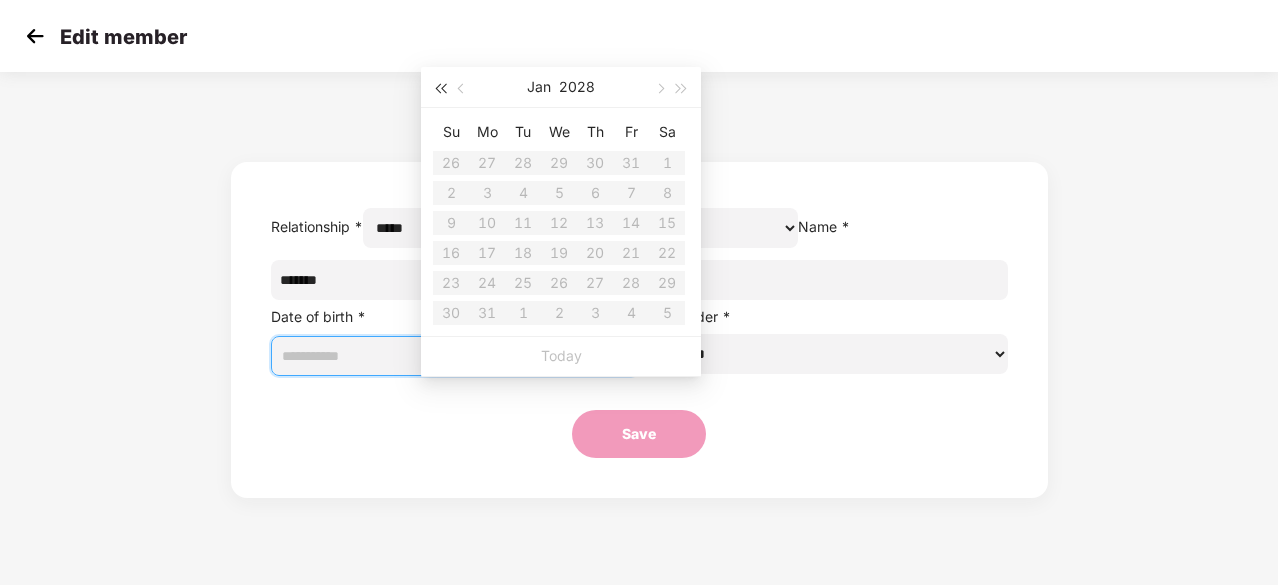 click at bounding box center [440, 89] 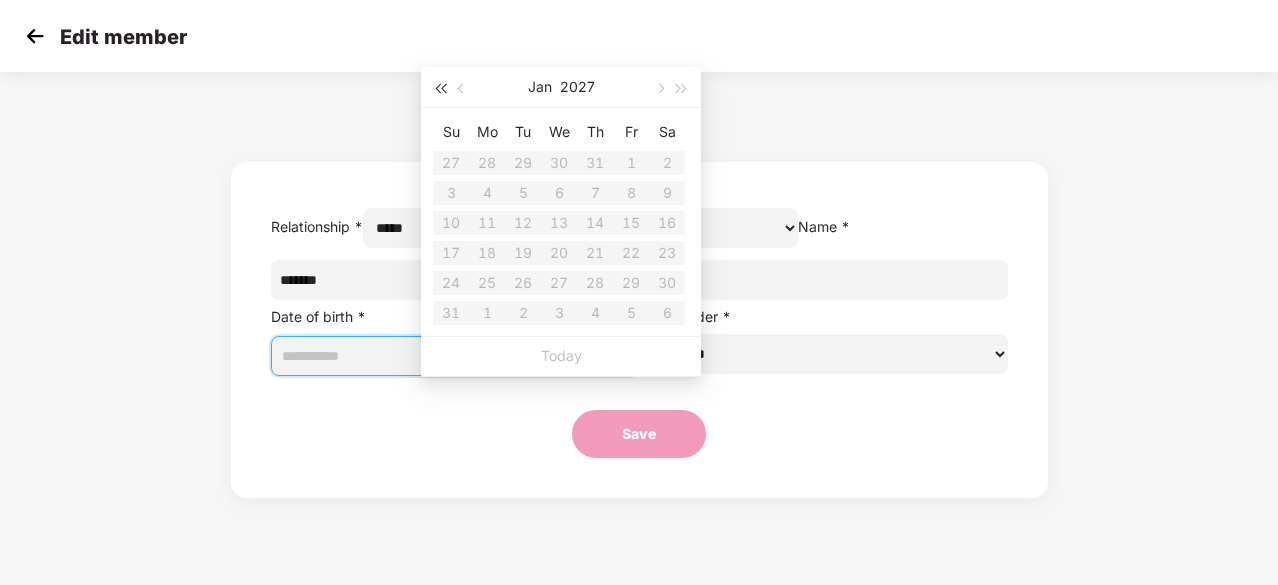 click at bounding box center [440, 89] 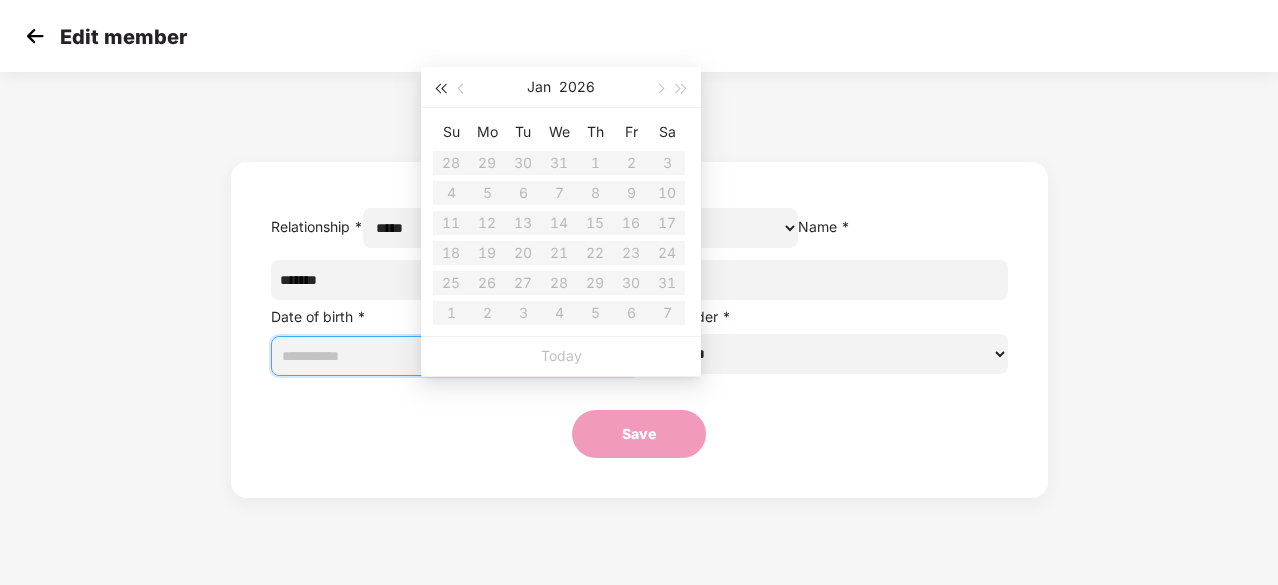 click at bounding box center [440, 89] 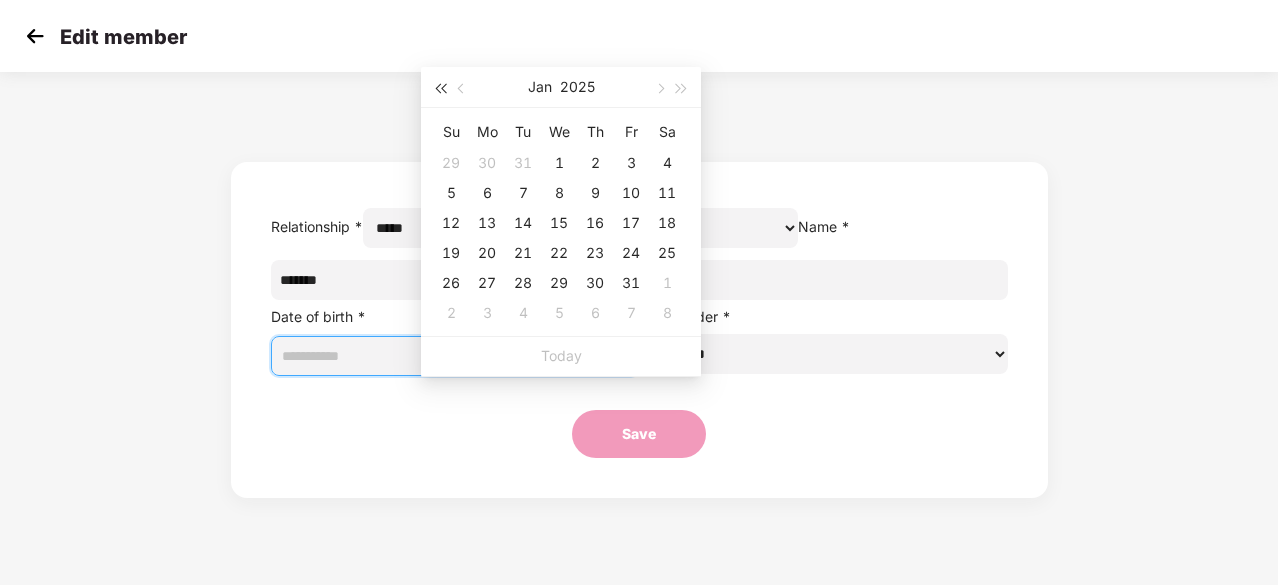 click at bounding box center (440, 89) 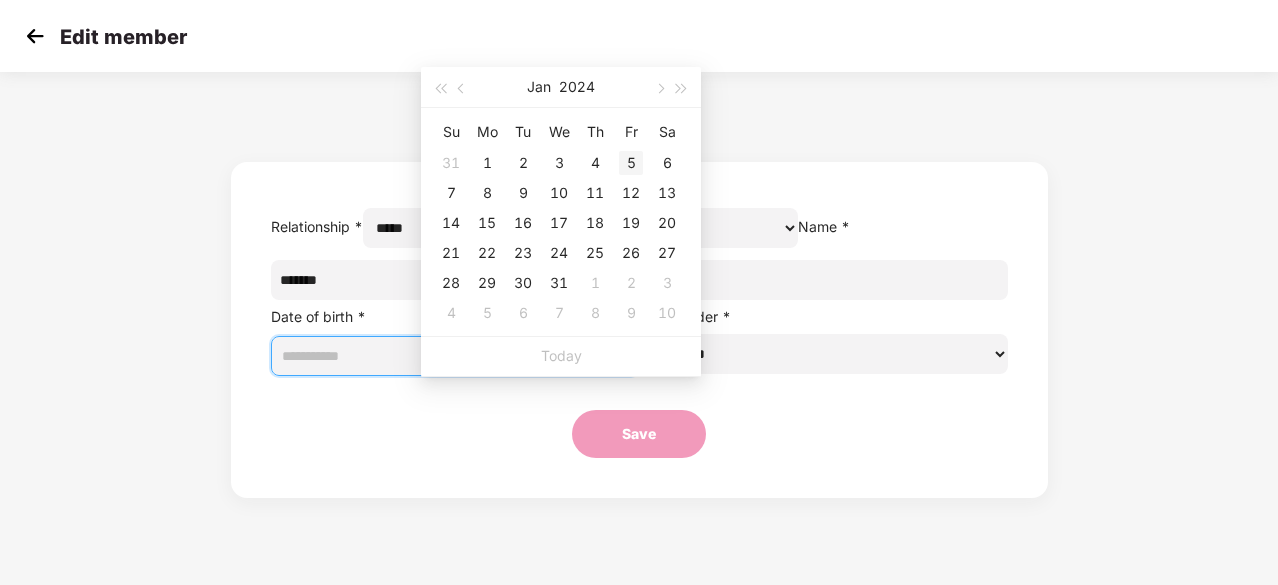 type on "**********" 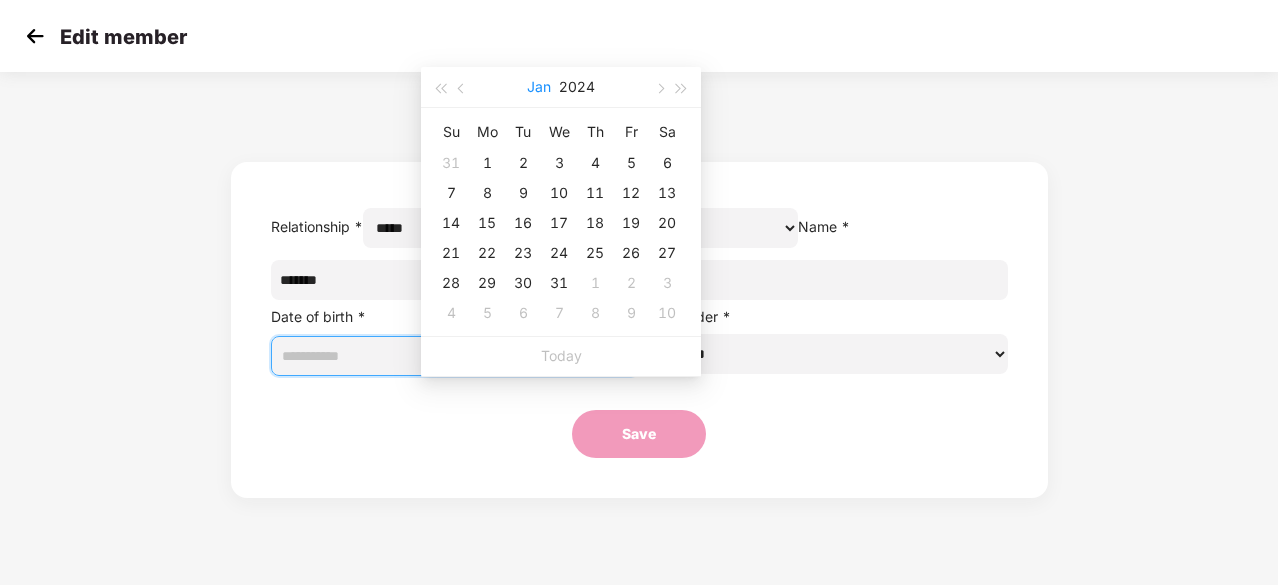 click on "Jan" at bounding box center [539, 87] 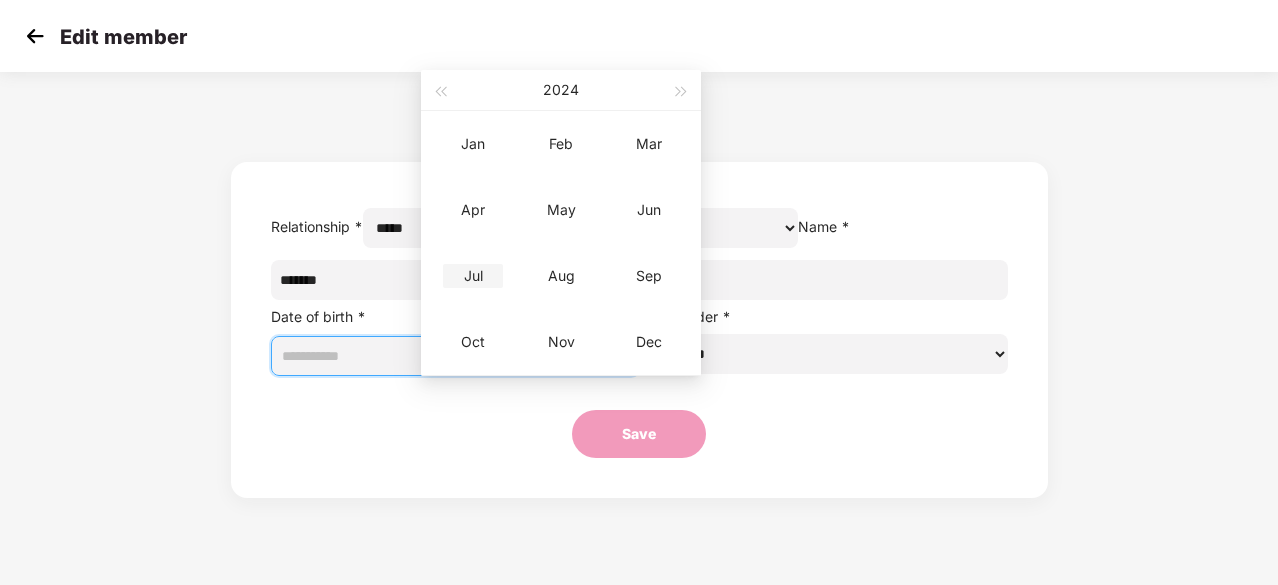 type on "**********" 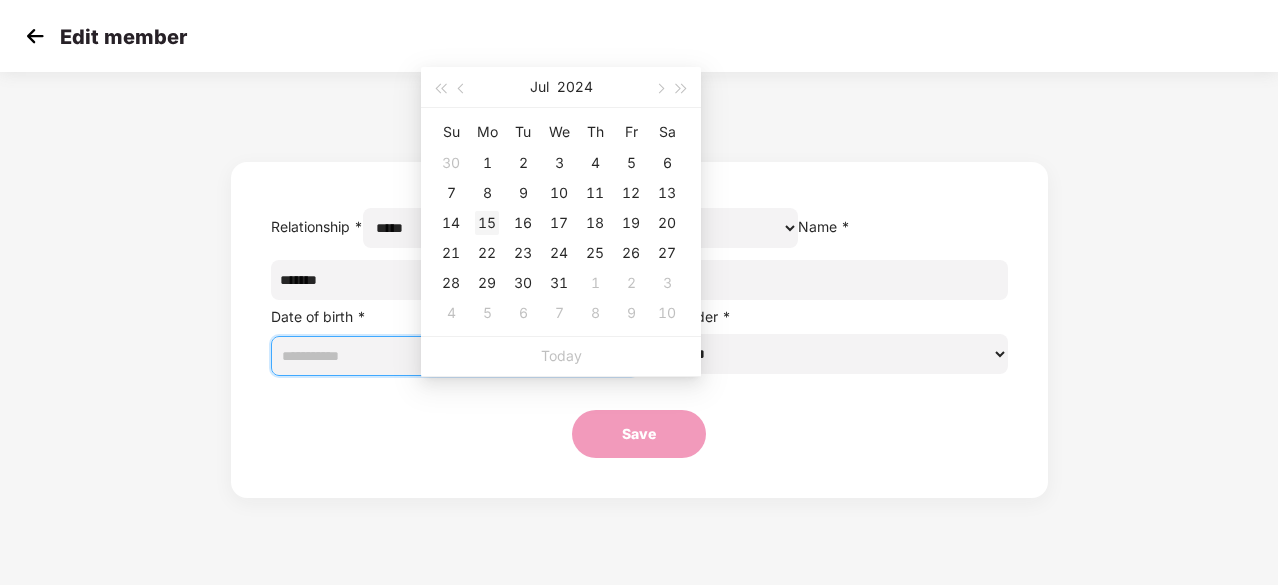 type on "**********" 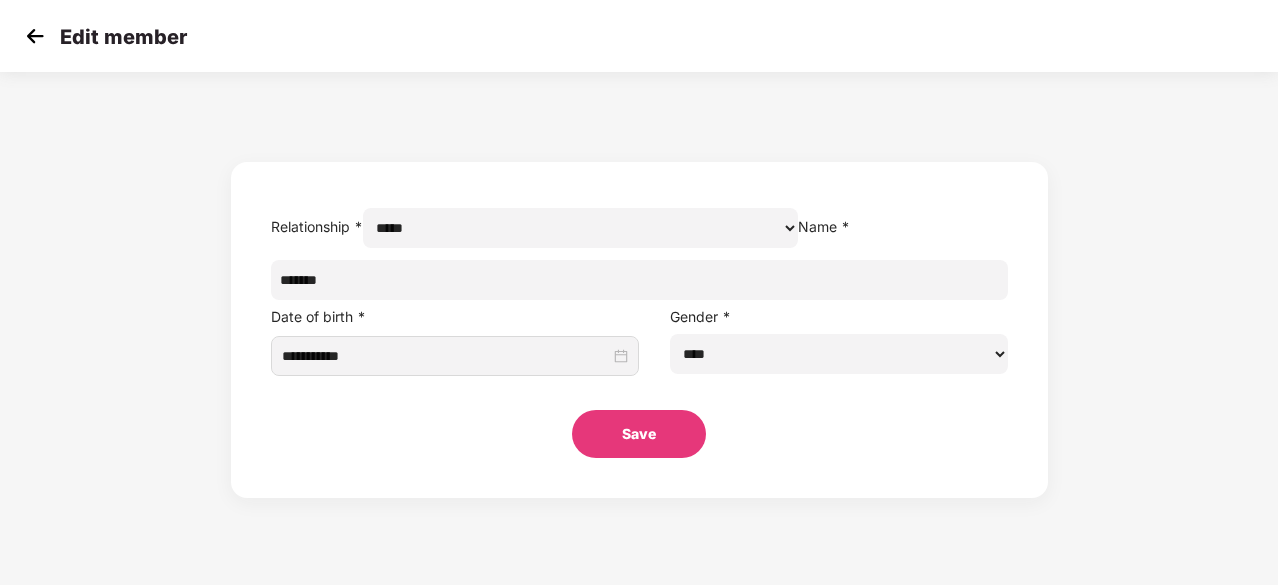 click on "Save" at bounding box center [639, 434] 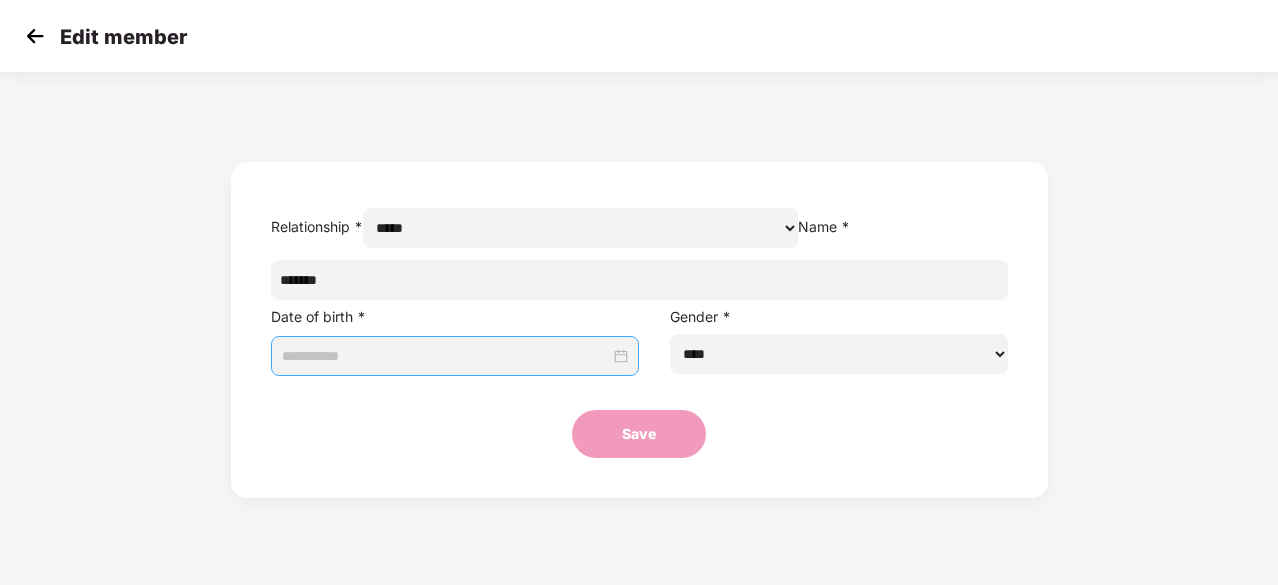 click at bounding box center [455, 356] 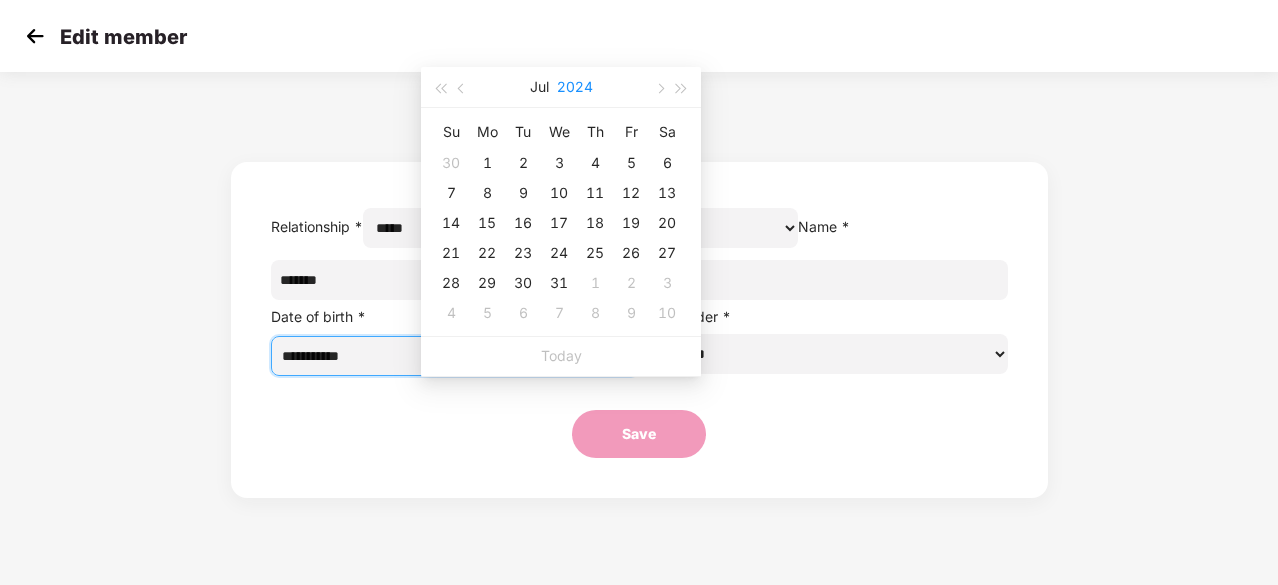 type on "**********" 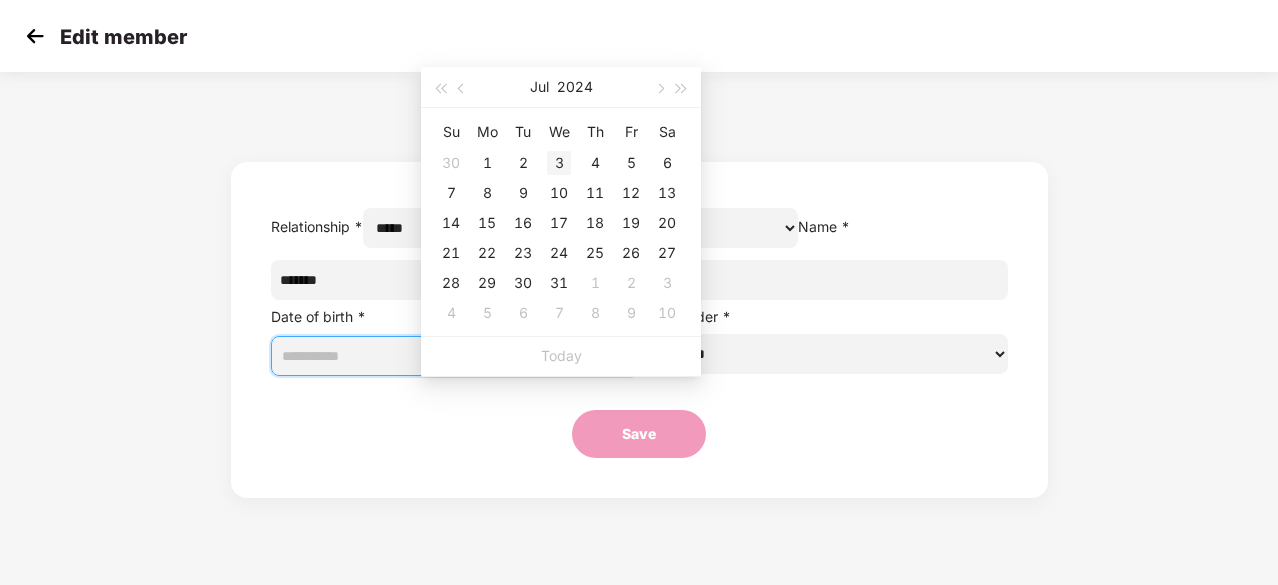 type on "**********" 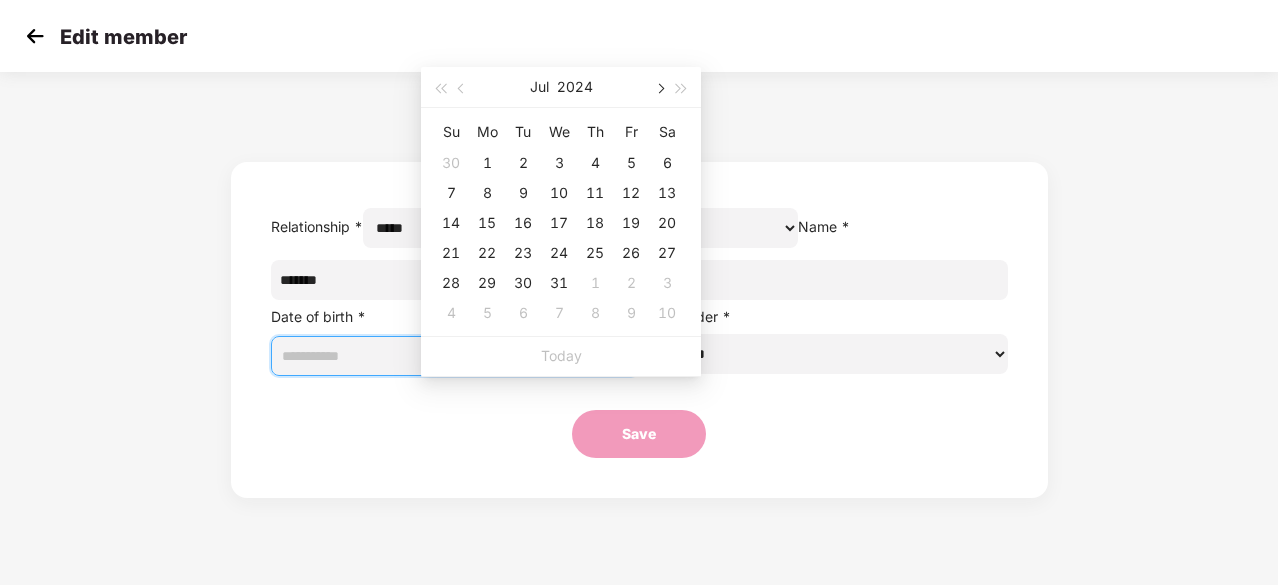 click at bounding box center [659, 89] 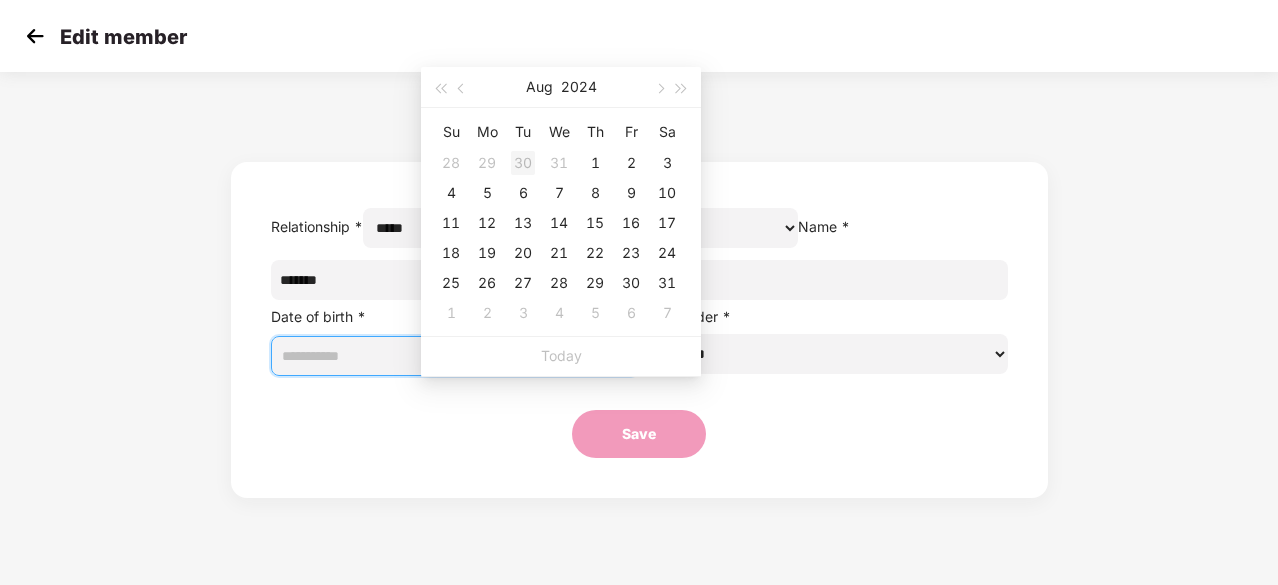 type on "**********" 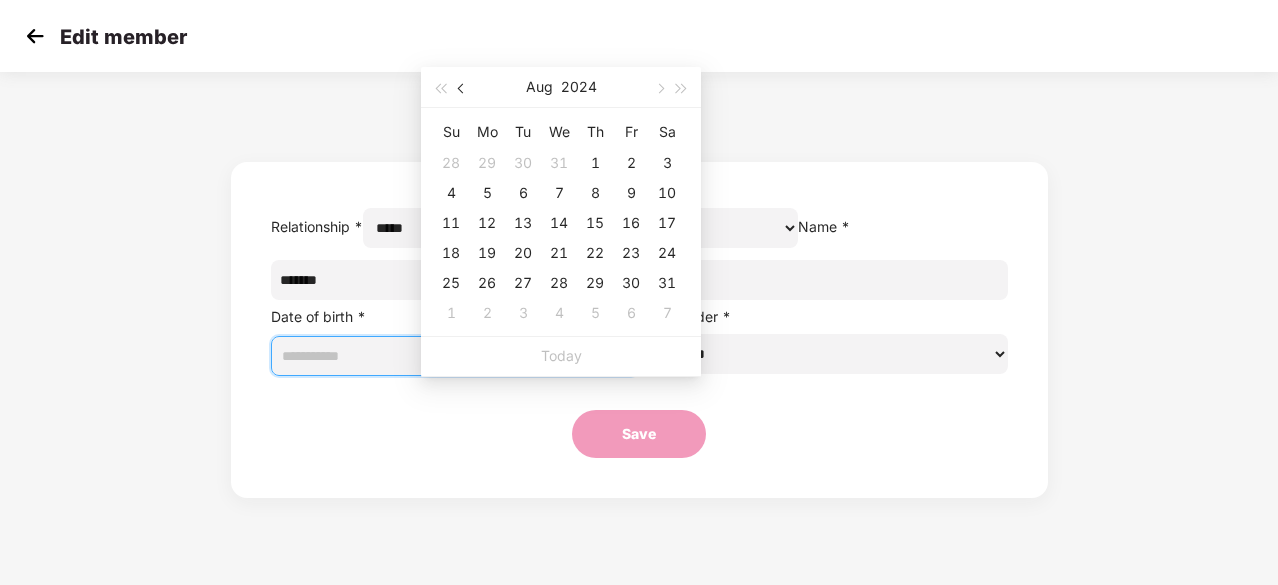click at bounding box center [462, 87] 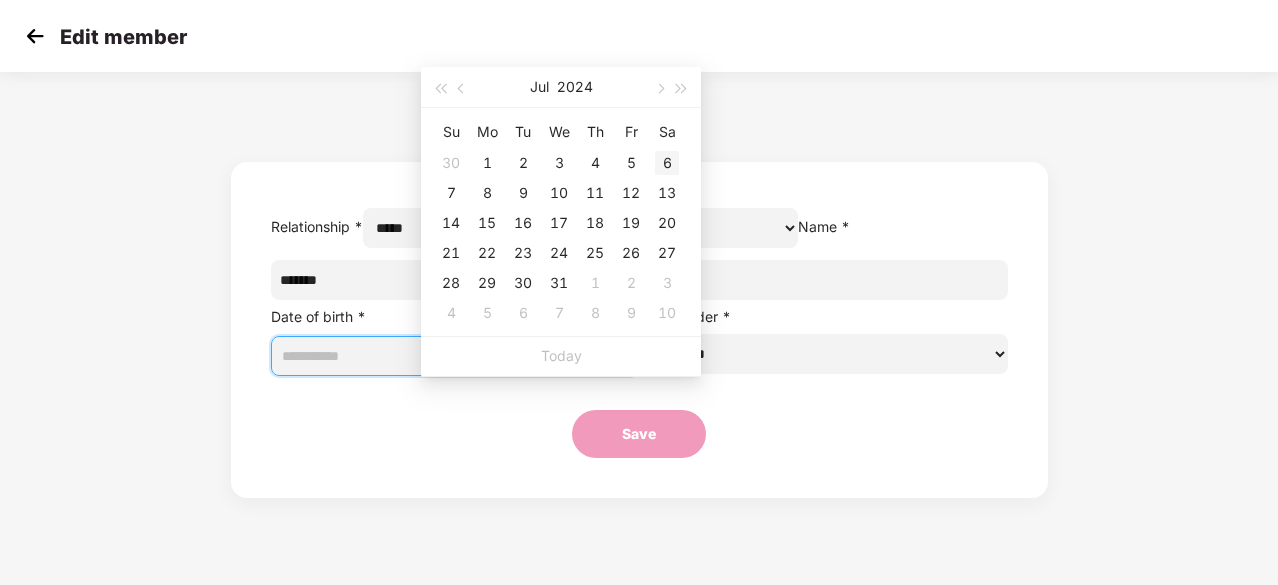 type on "**********" 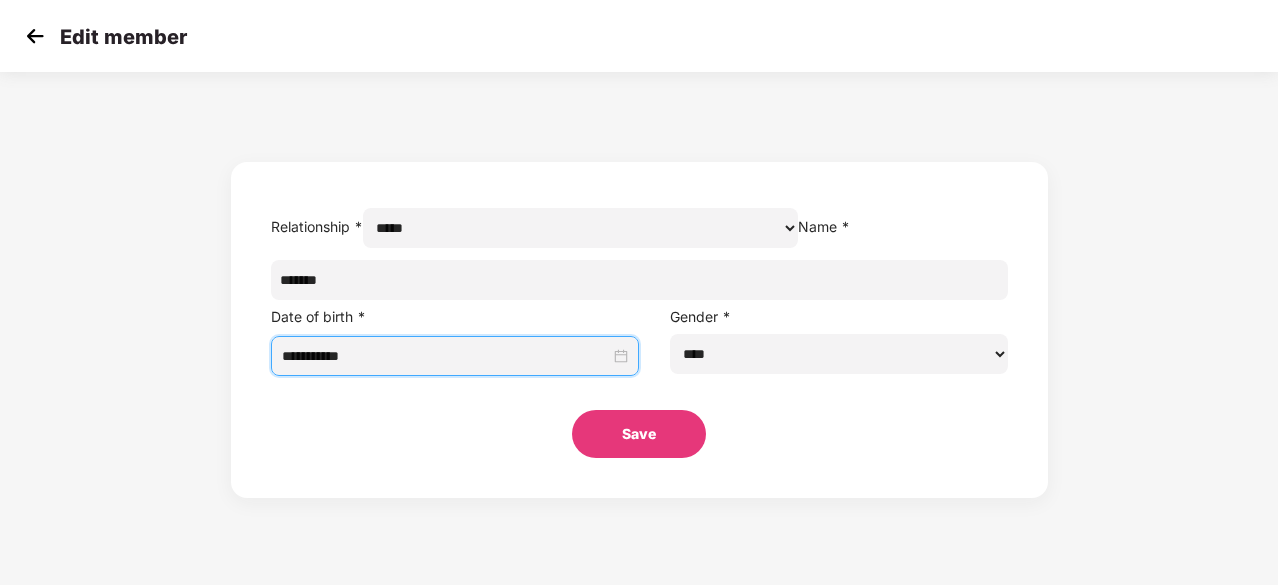 click on "Save" at bounding box center [639, 434] 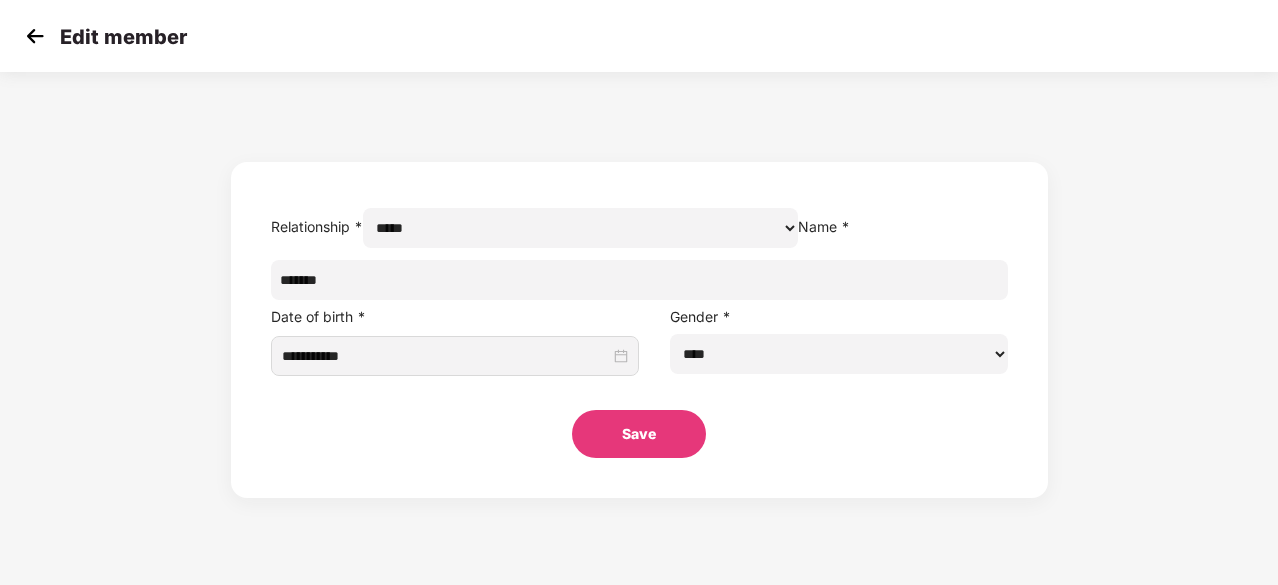 click on "Save" at bounding box center (639, 434) 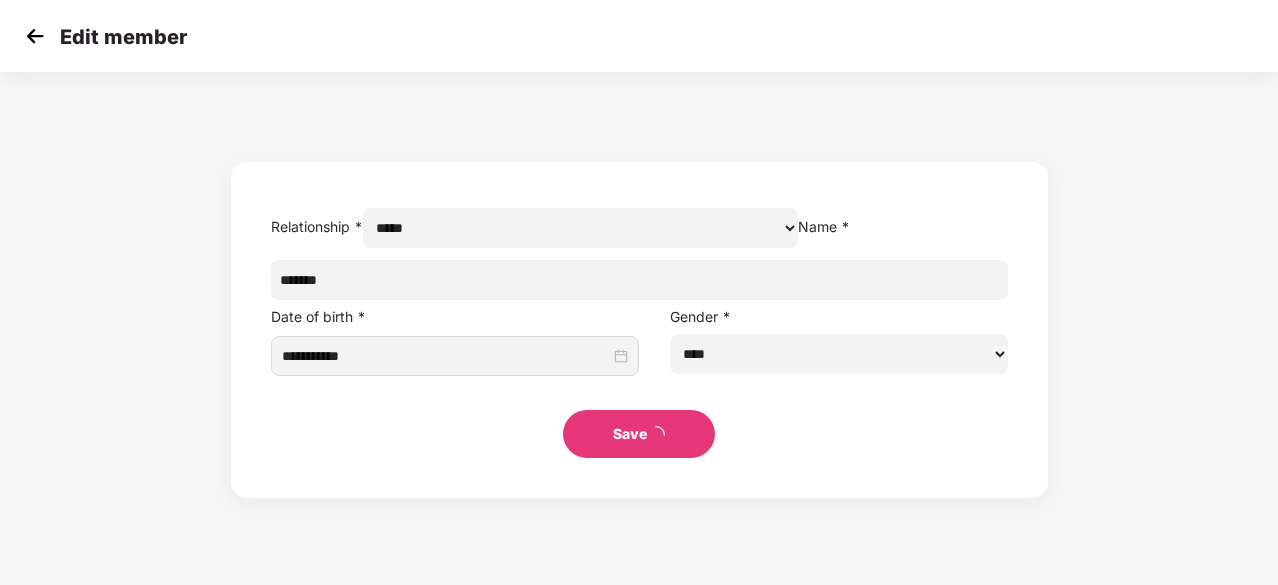 click on "Save" at bounding box center (639, 434) 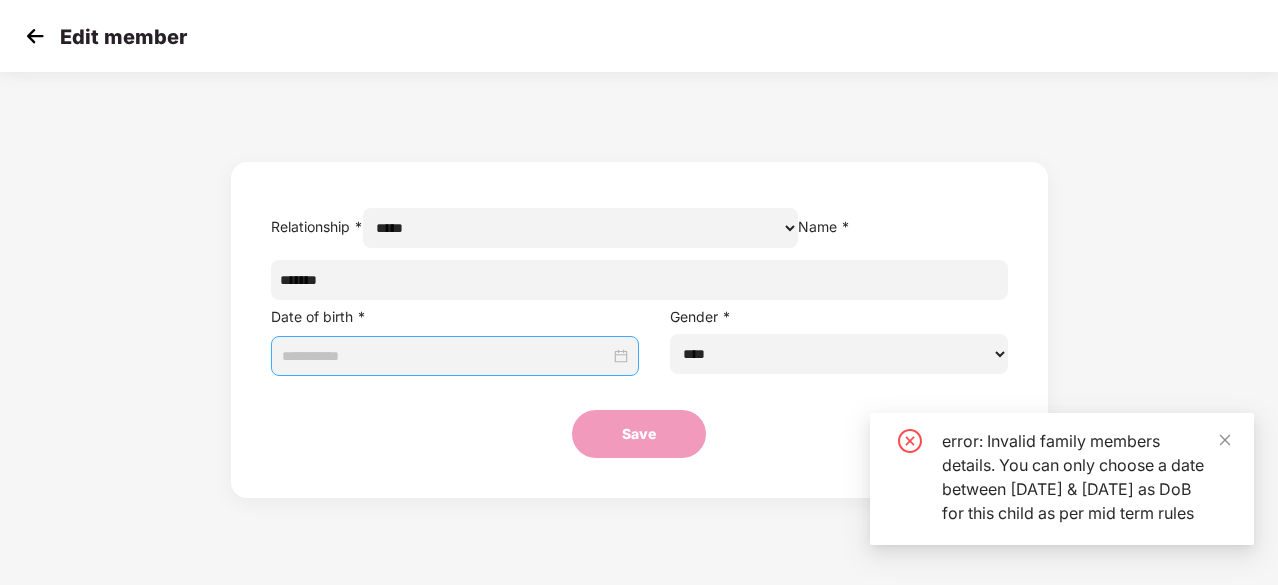 click at bounding box center [446, 356] 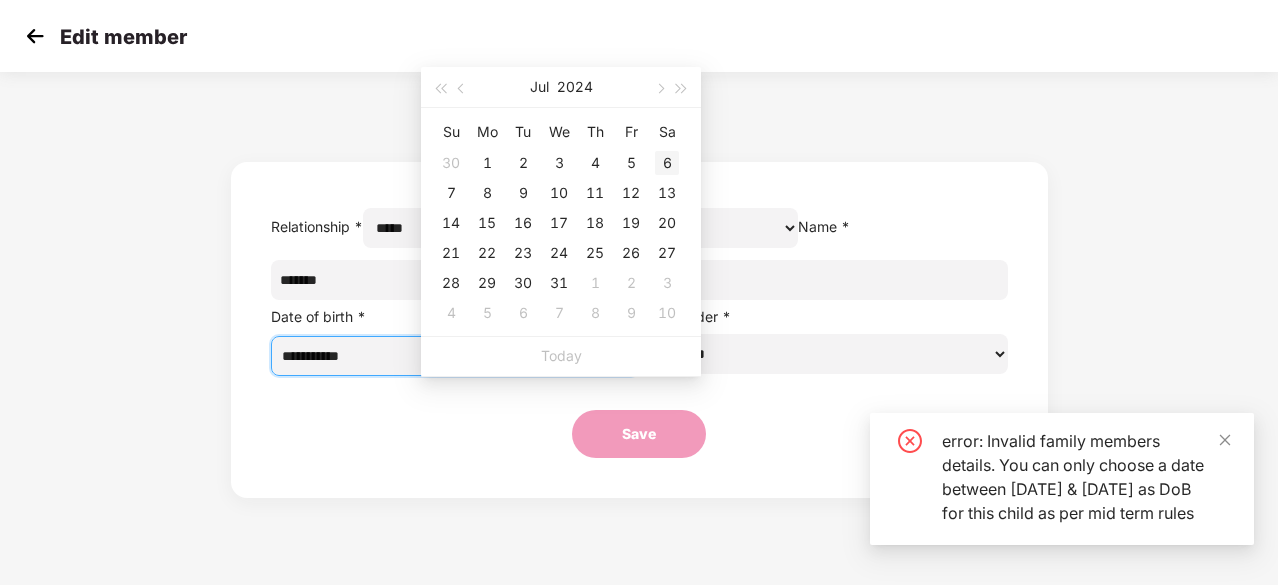 type on "**********" 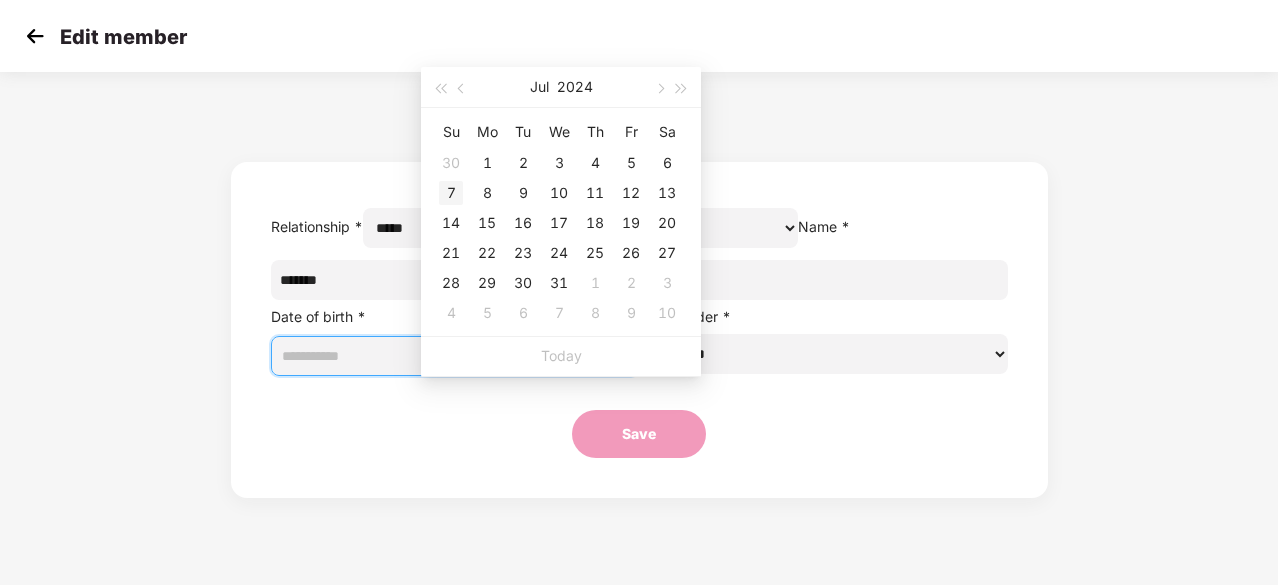 type on "**********" 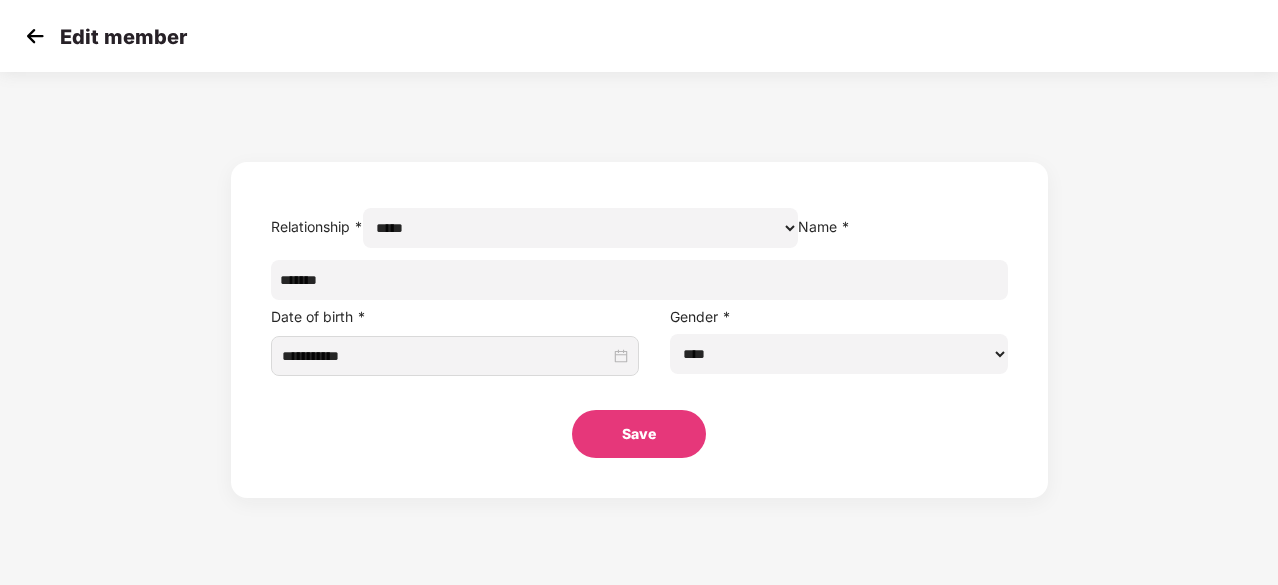 click on "Save" at bounding box center [639, 434] 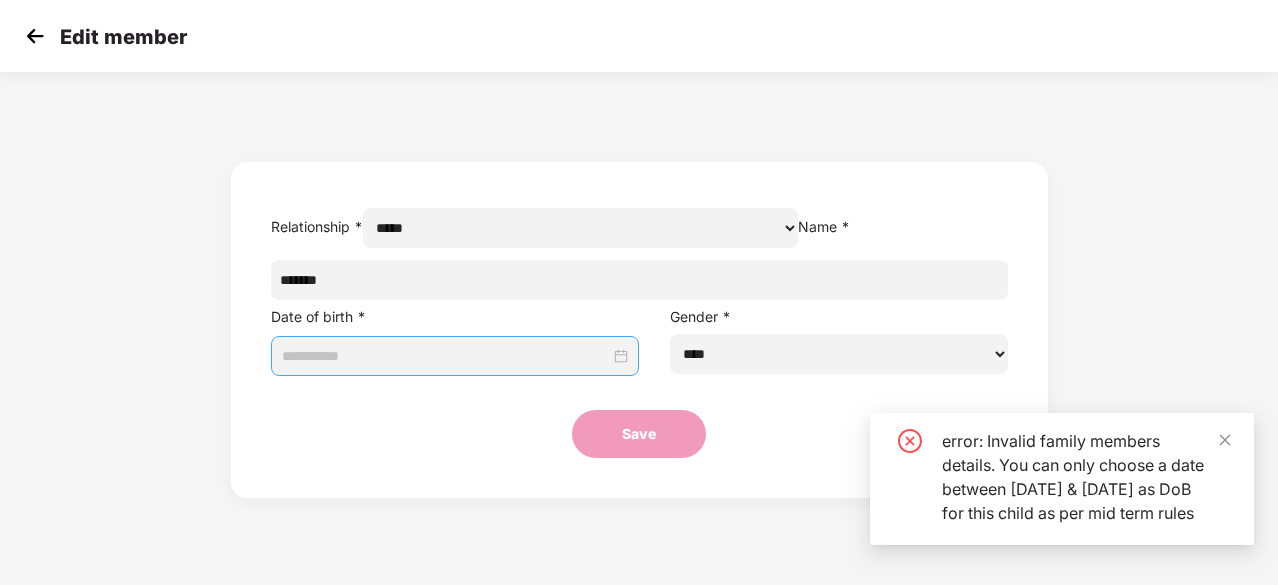 click at bounding box center [446, 356] 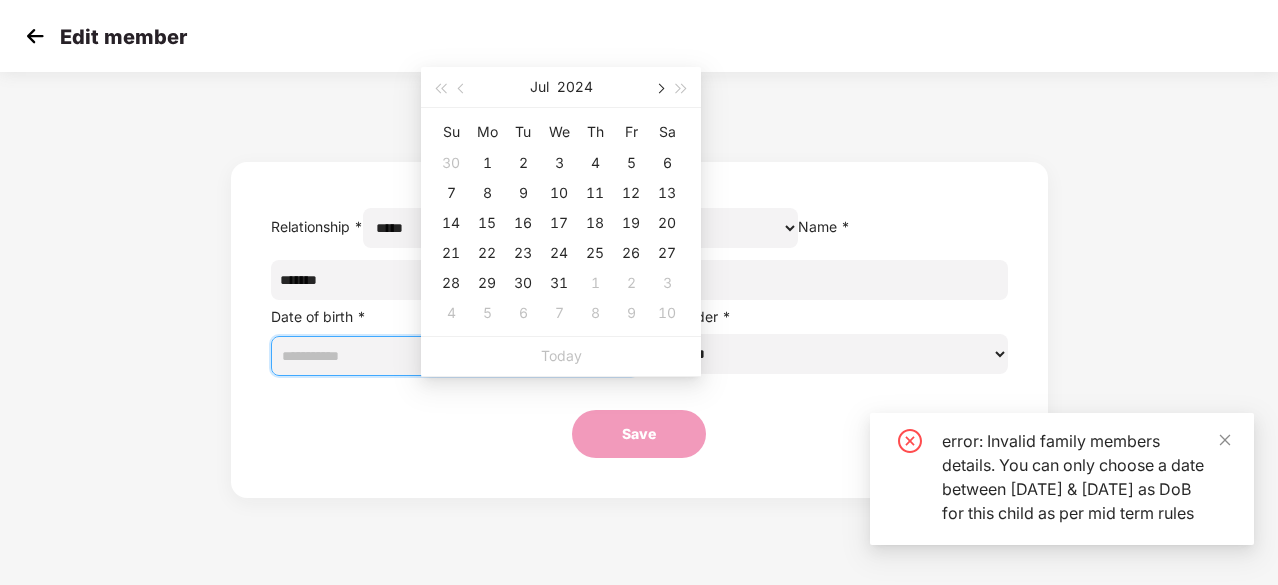 type on "**********" 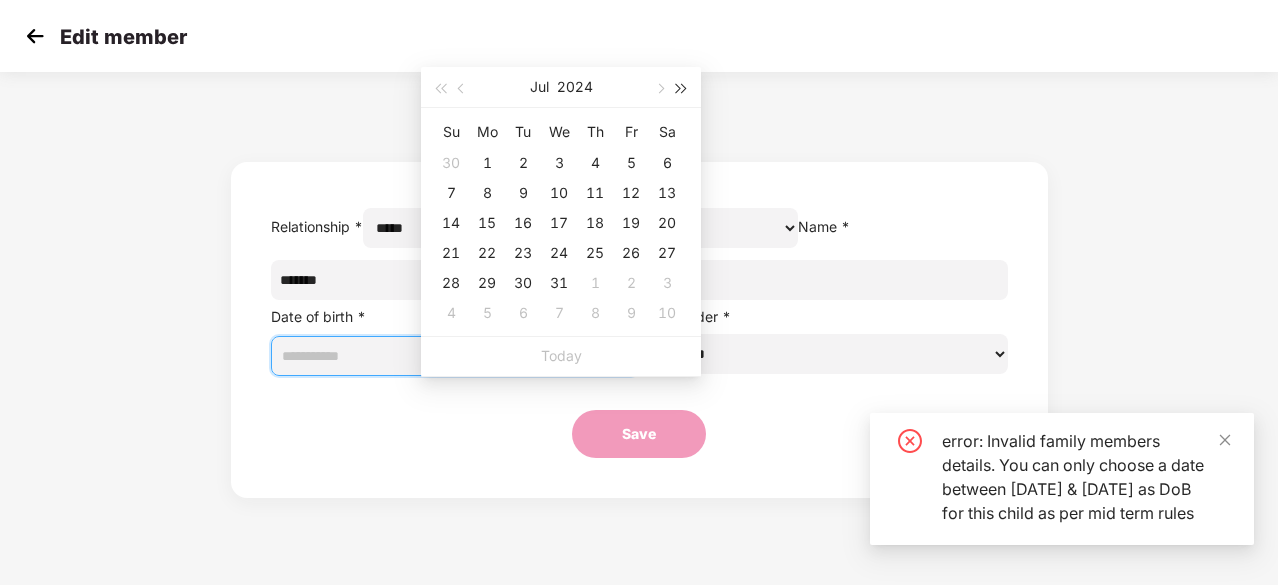 click at bounding box center (682, 89) 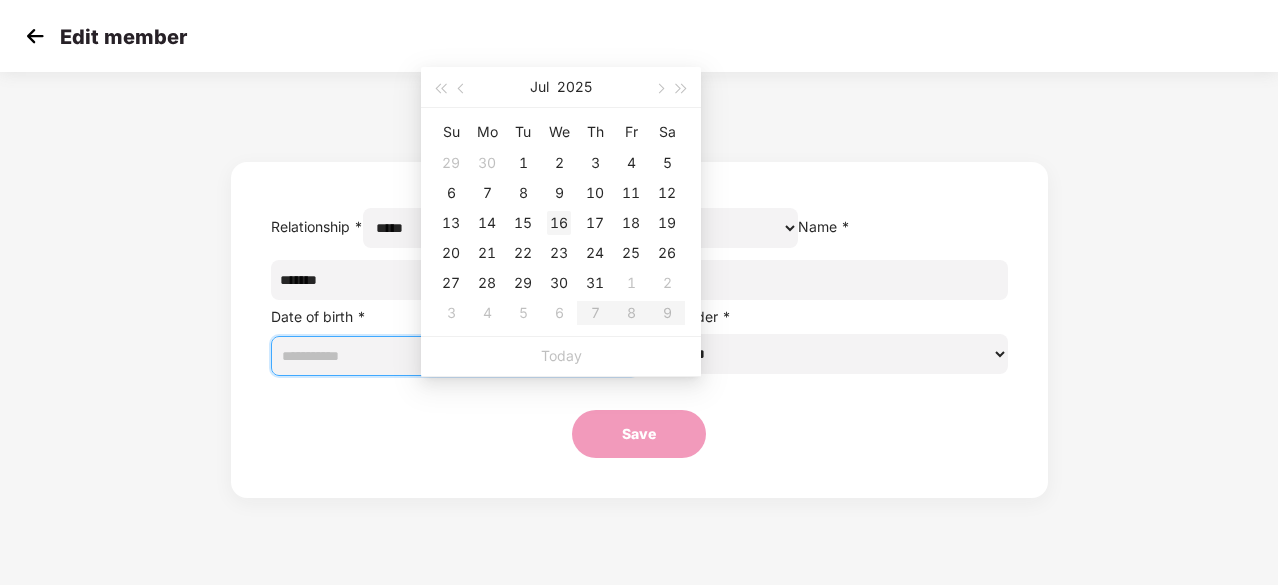 type on "**********" 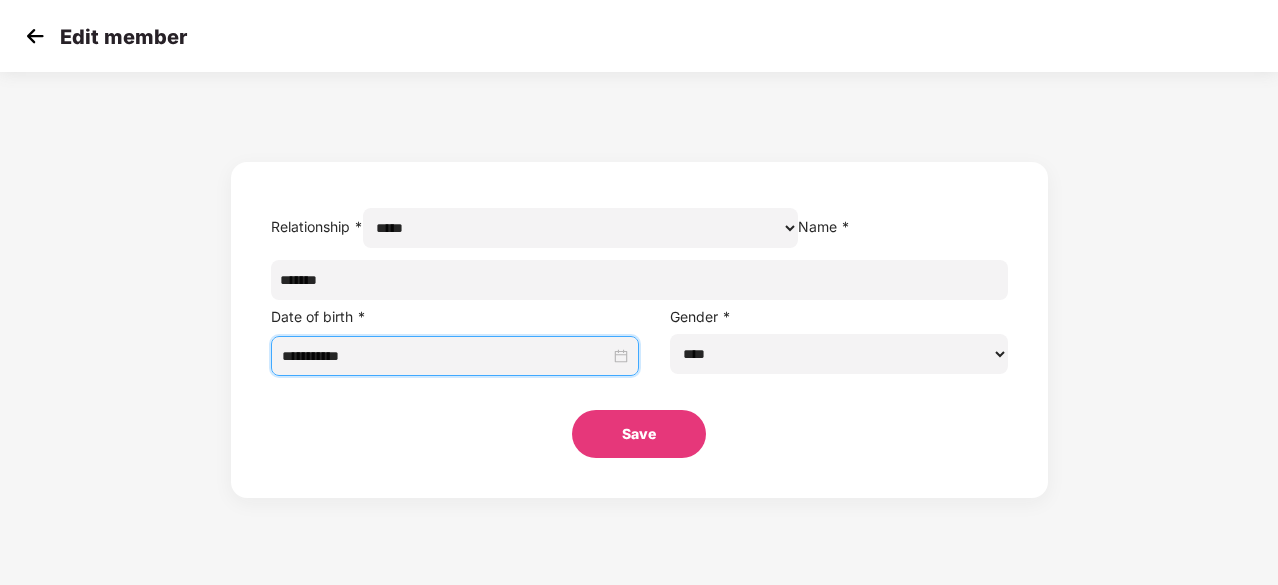 click on "Save" at bounding box center (639, 434) 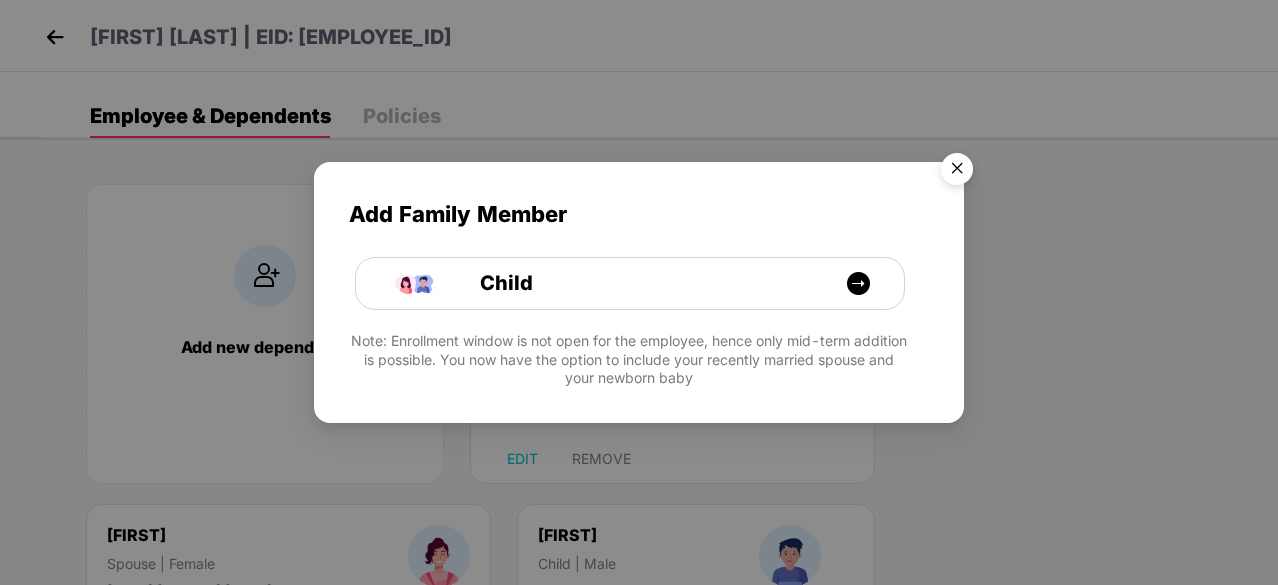 click at bounding box center [957, 172] 